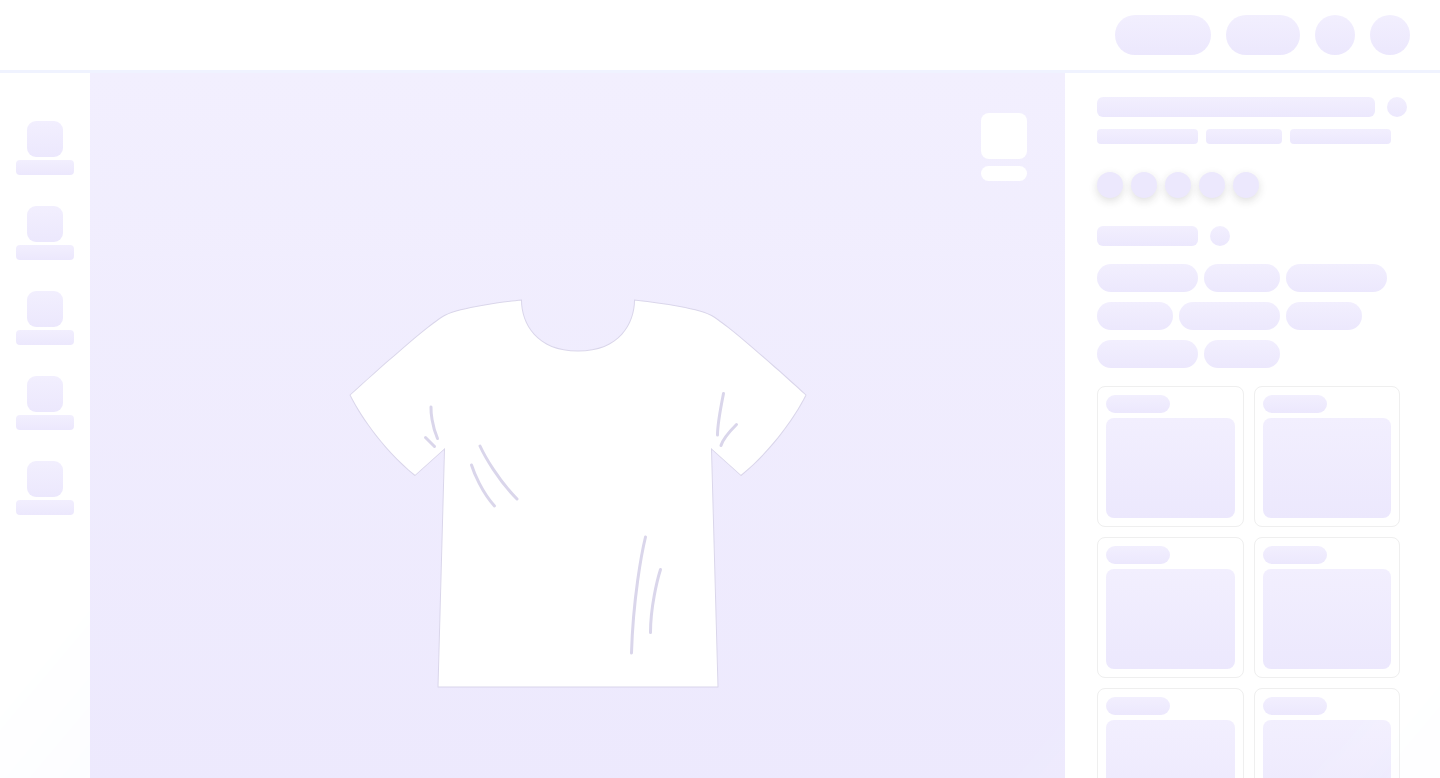 scroll, scrollTop: 0, scrollLeft: 0, axis: both 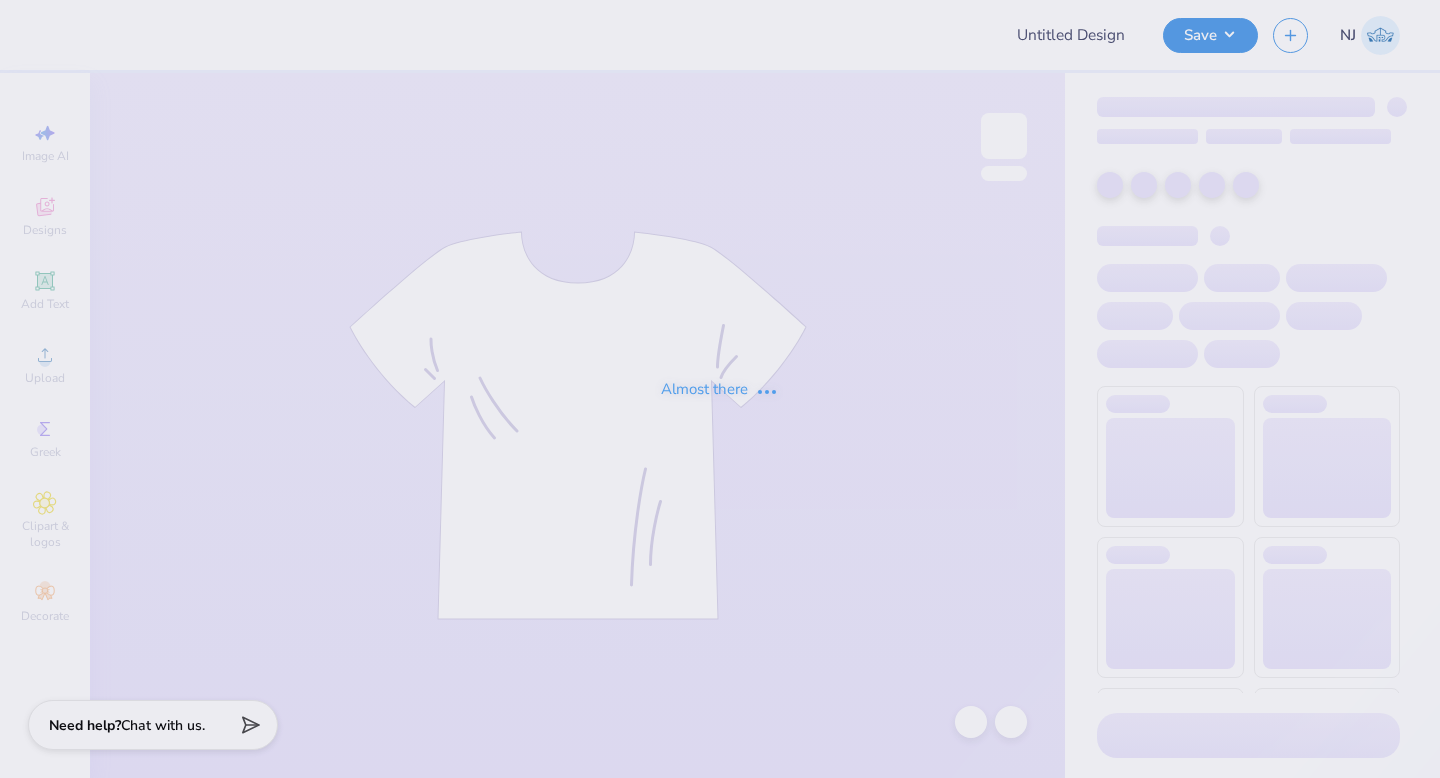 type on "club attmept" 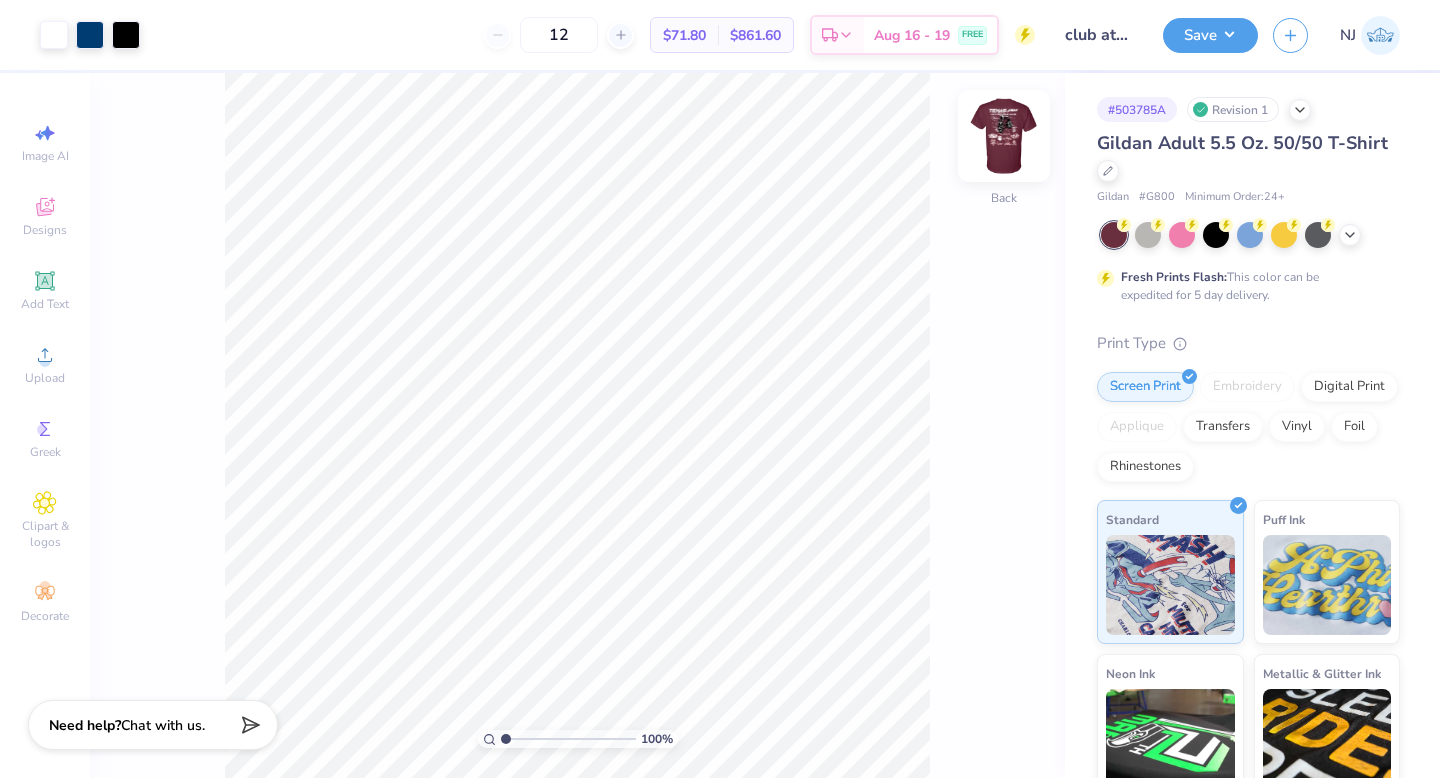 click at bounding box center (1004, 136) 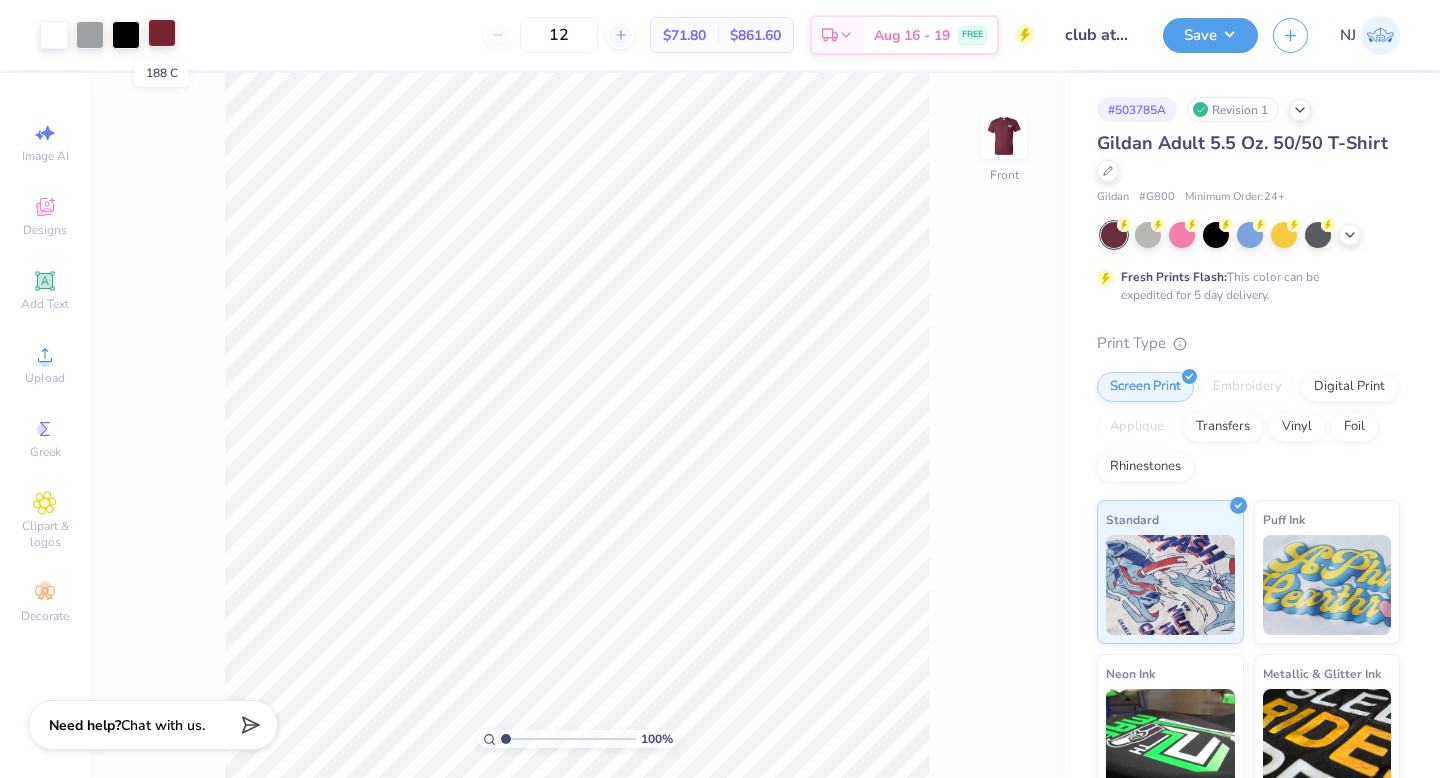 click at bounding box center [162, 33] 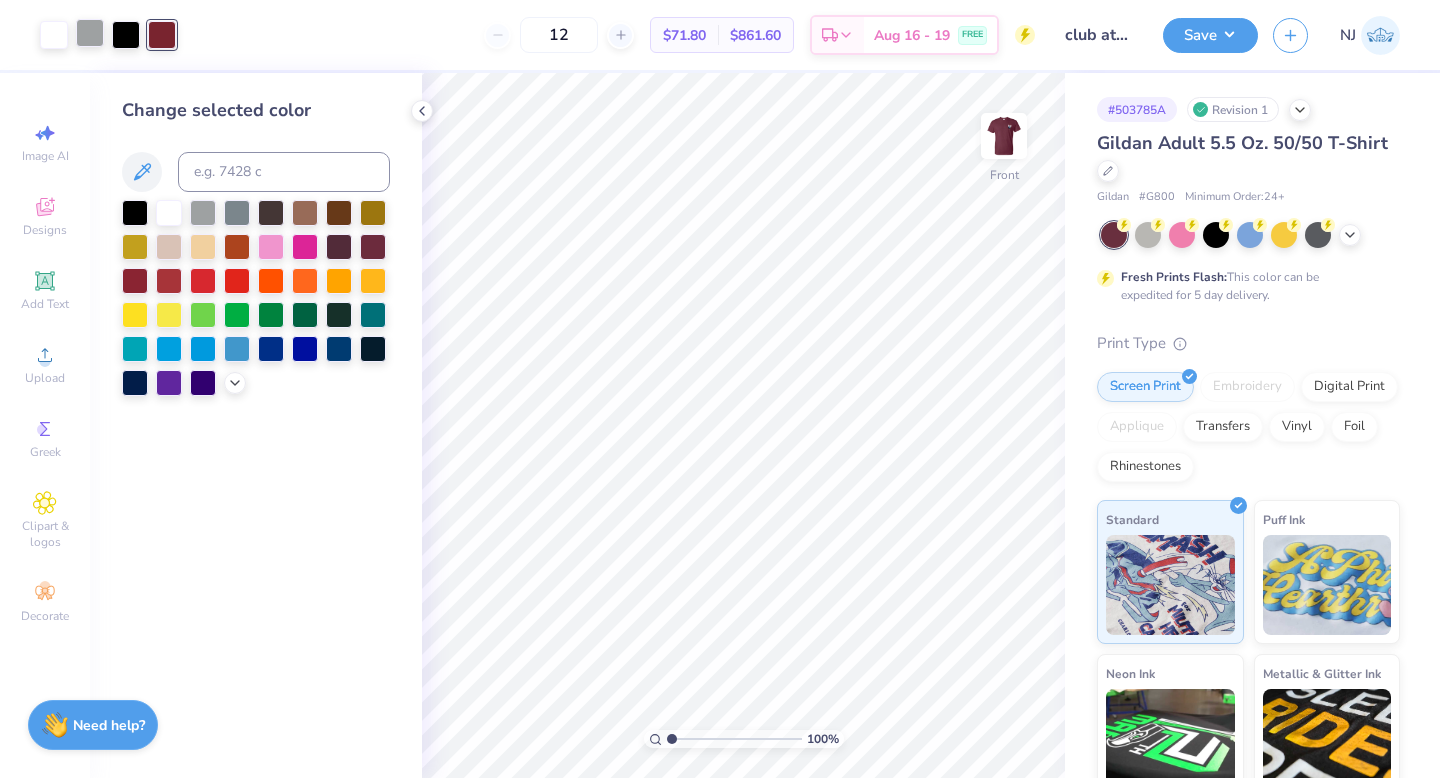 click at bounding box center [90, 33] 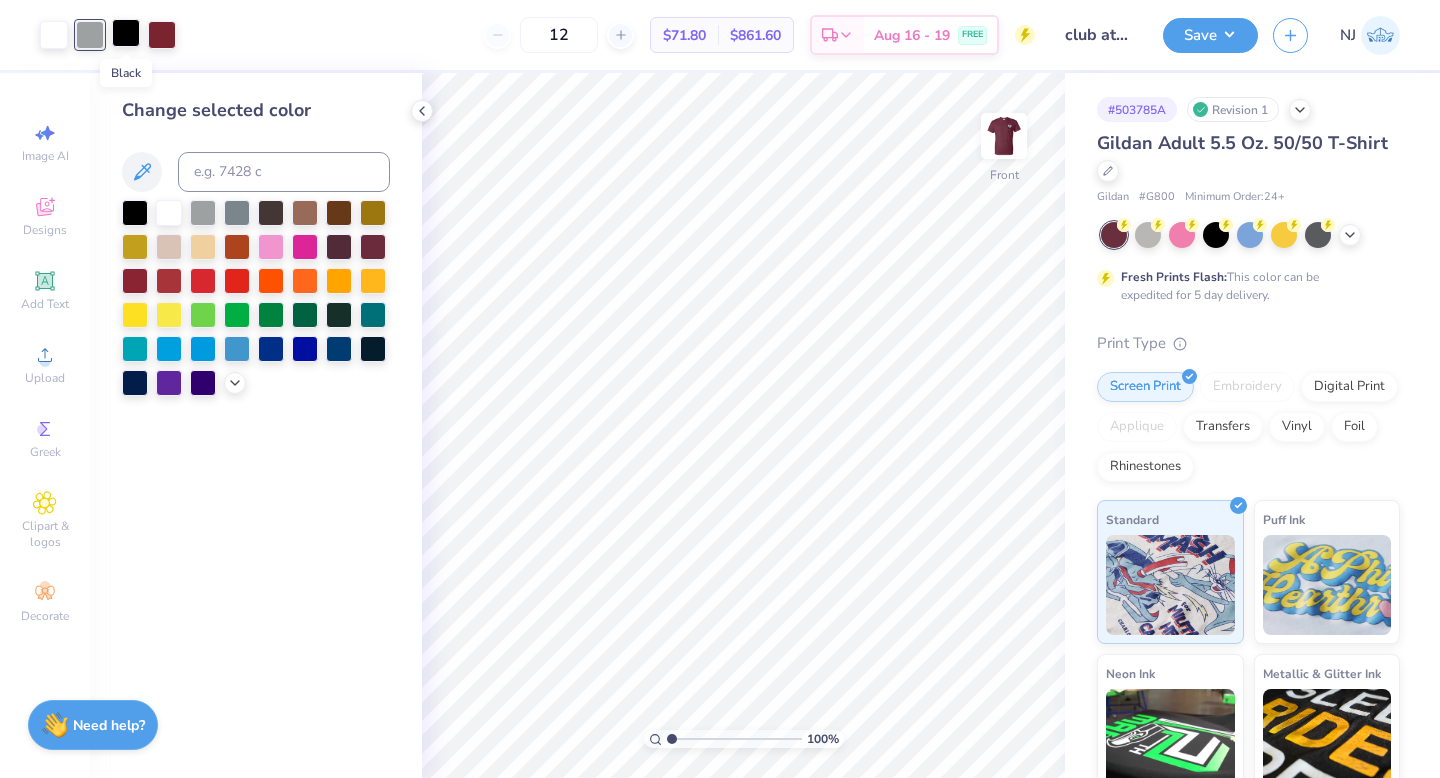 click at bounding box center [126, 33] 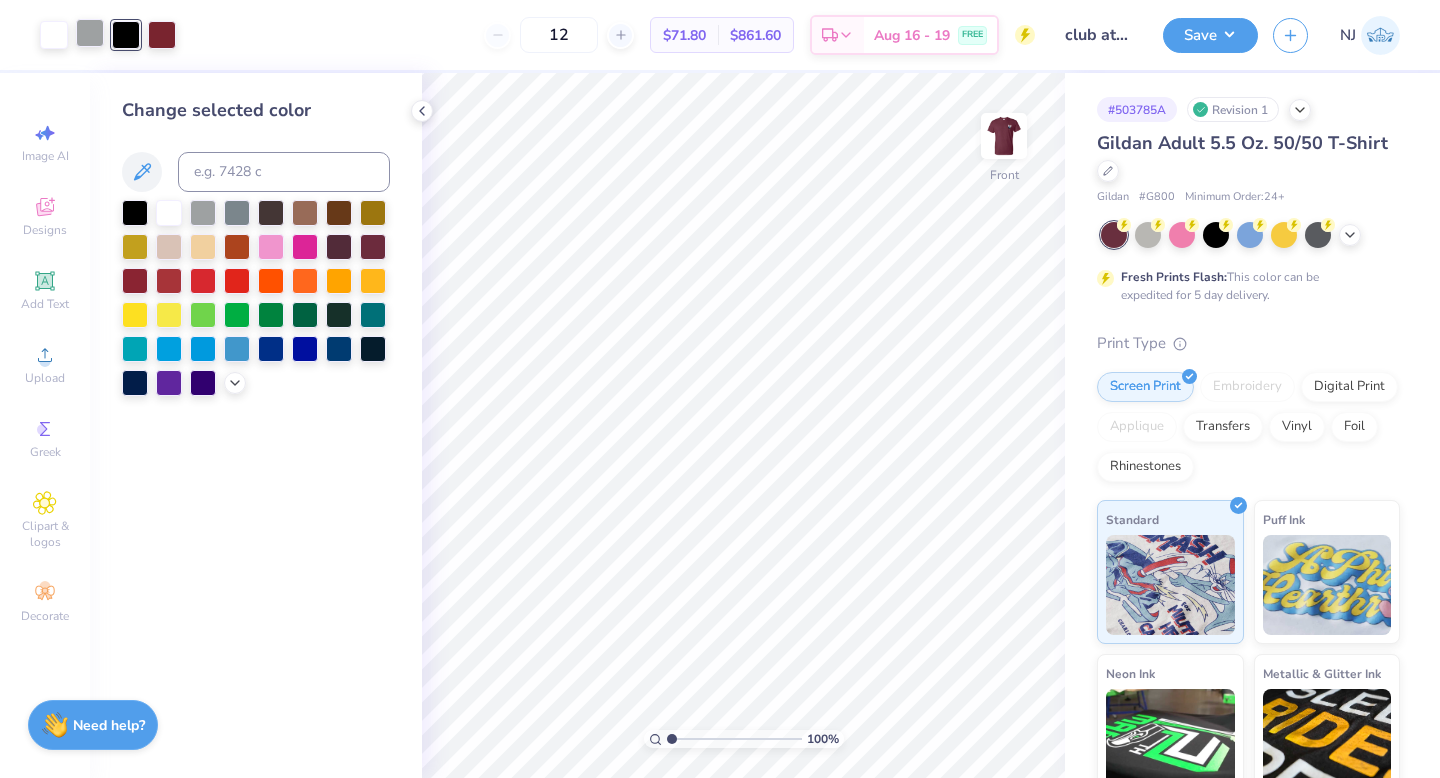 click at bounding box center (90, 33) 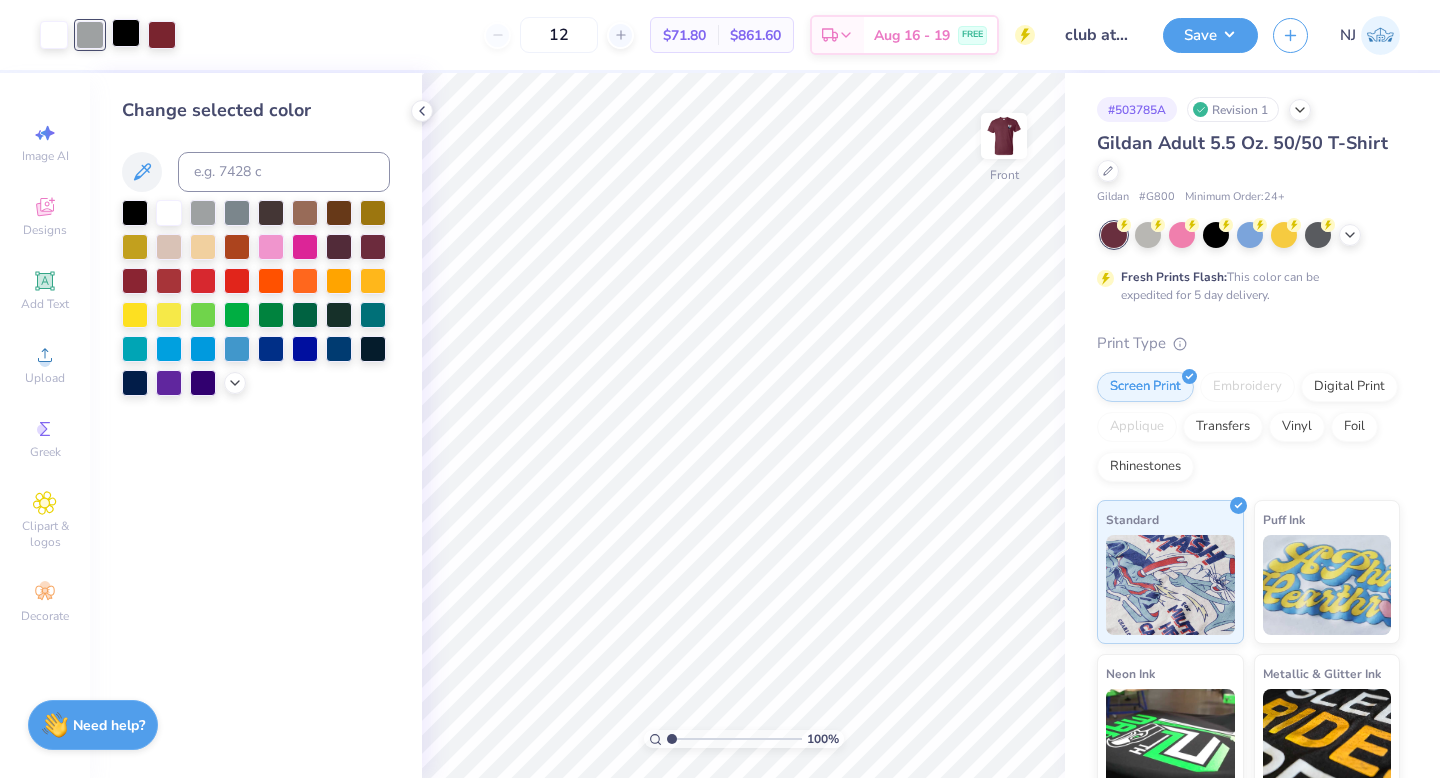 click at bounding box center [126, 33] 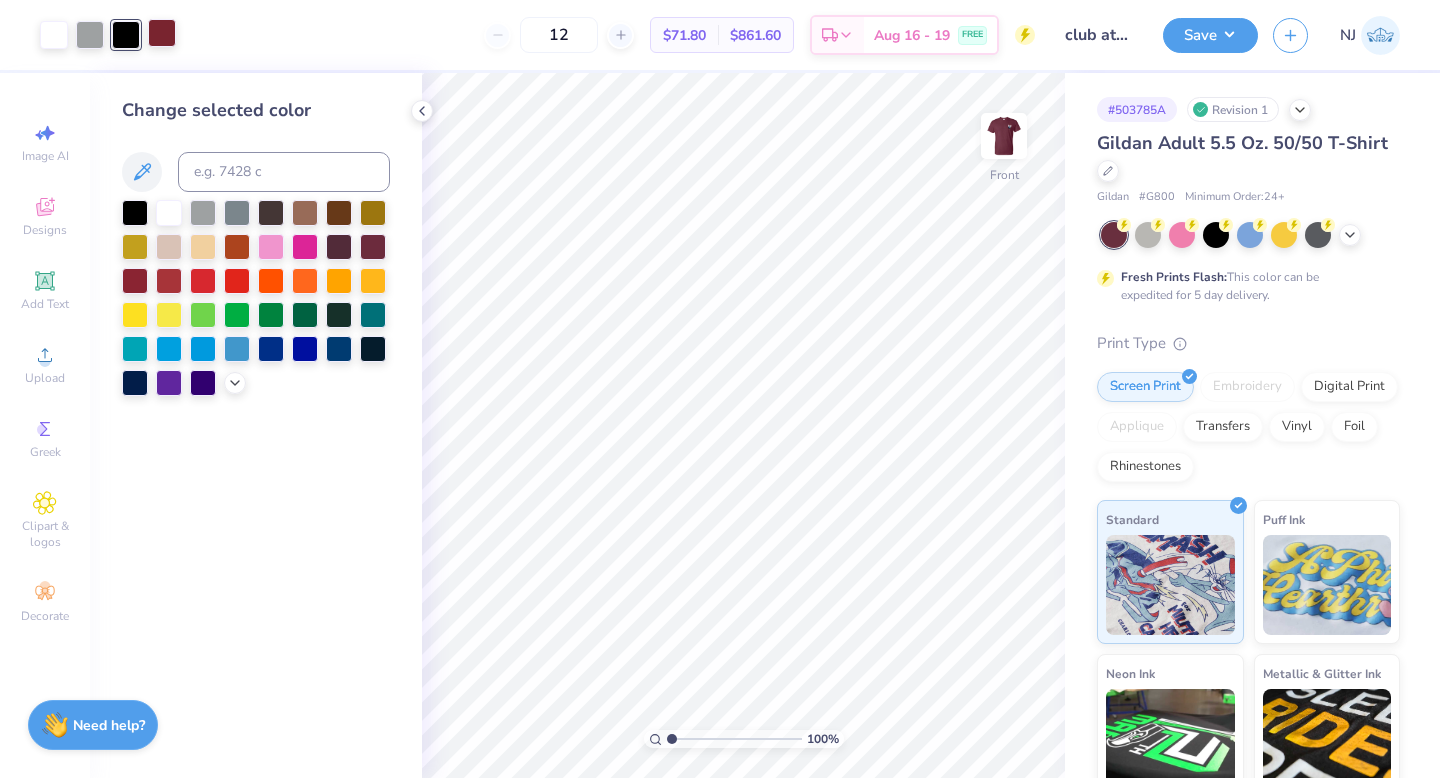 click at bounding box center [162, 33] 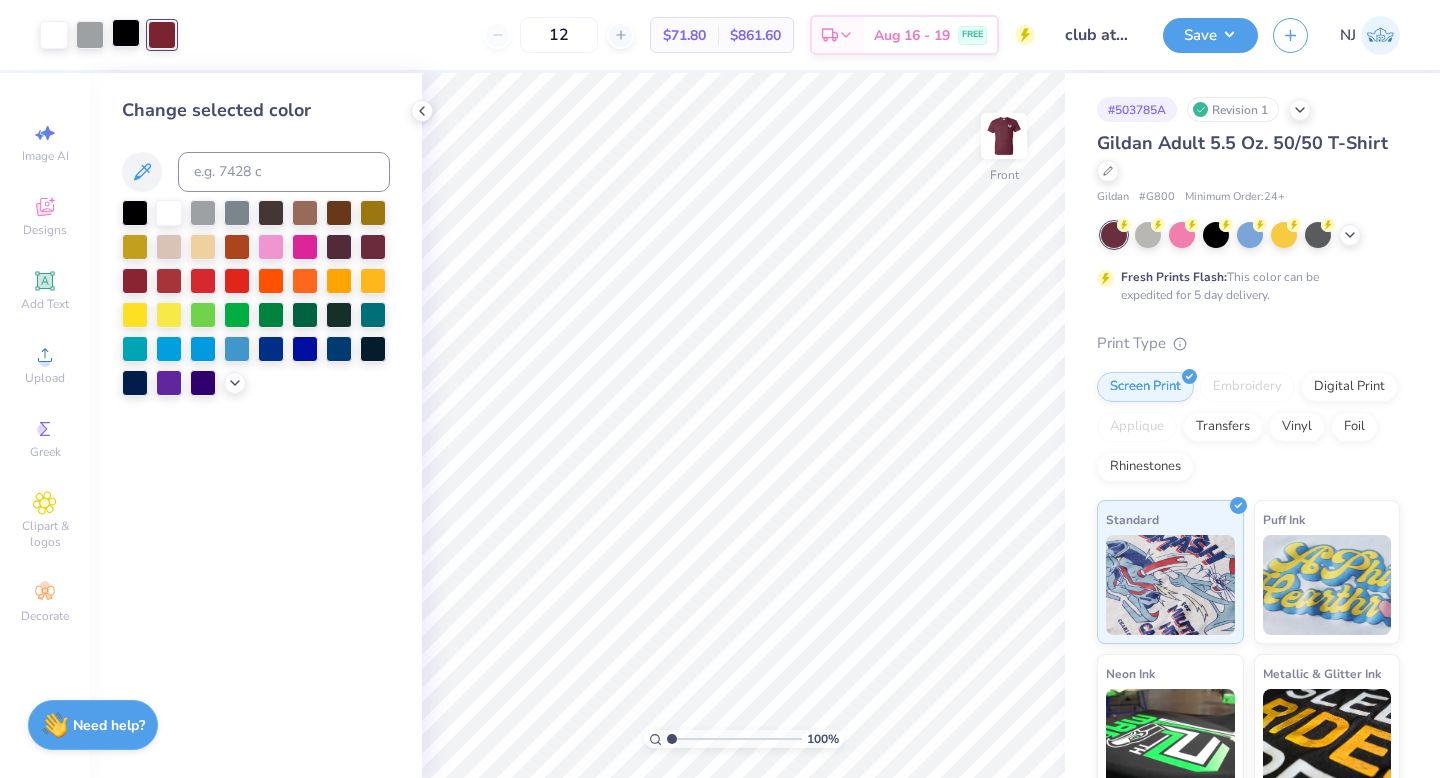 click at bounding box center [126, 33] 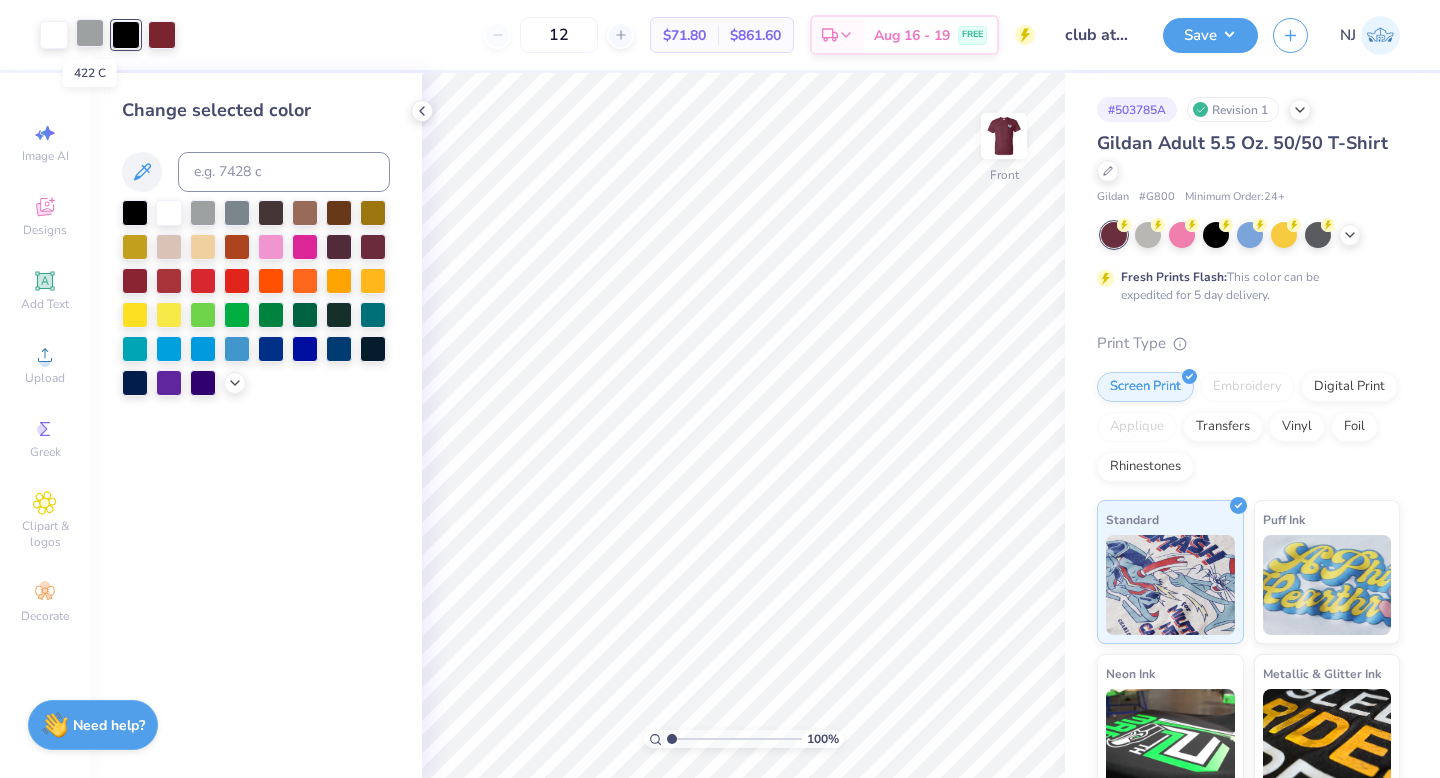 click at bounding box center (90, 33) 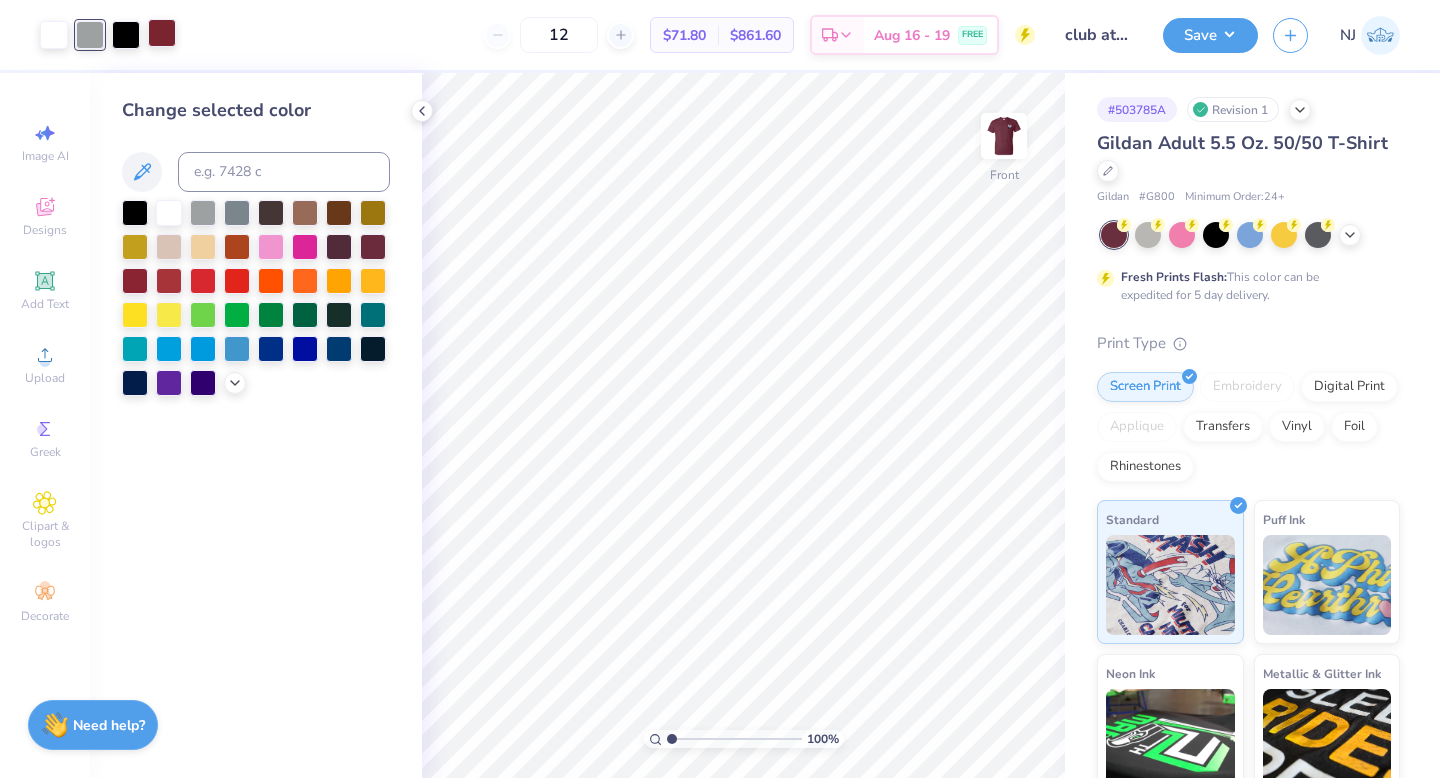 click at bounding box center [162, 33] 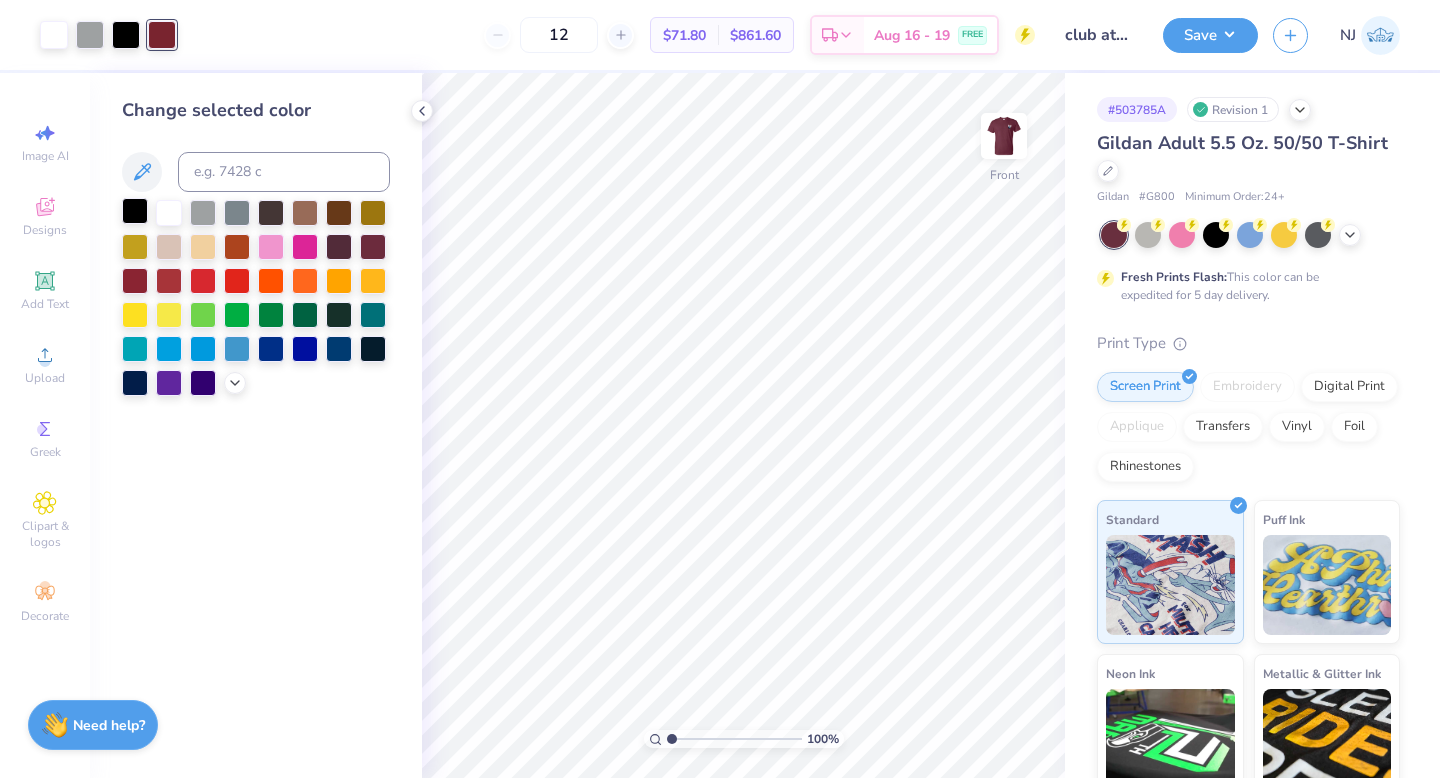 click at bounding box center (135, 211) 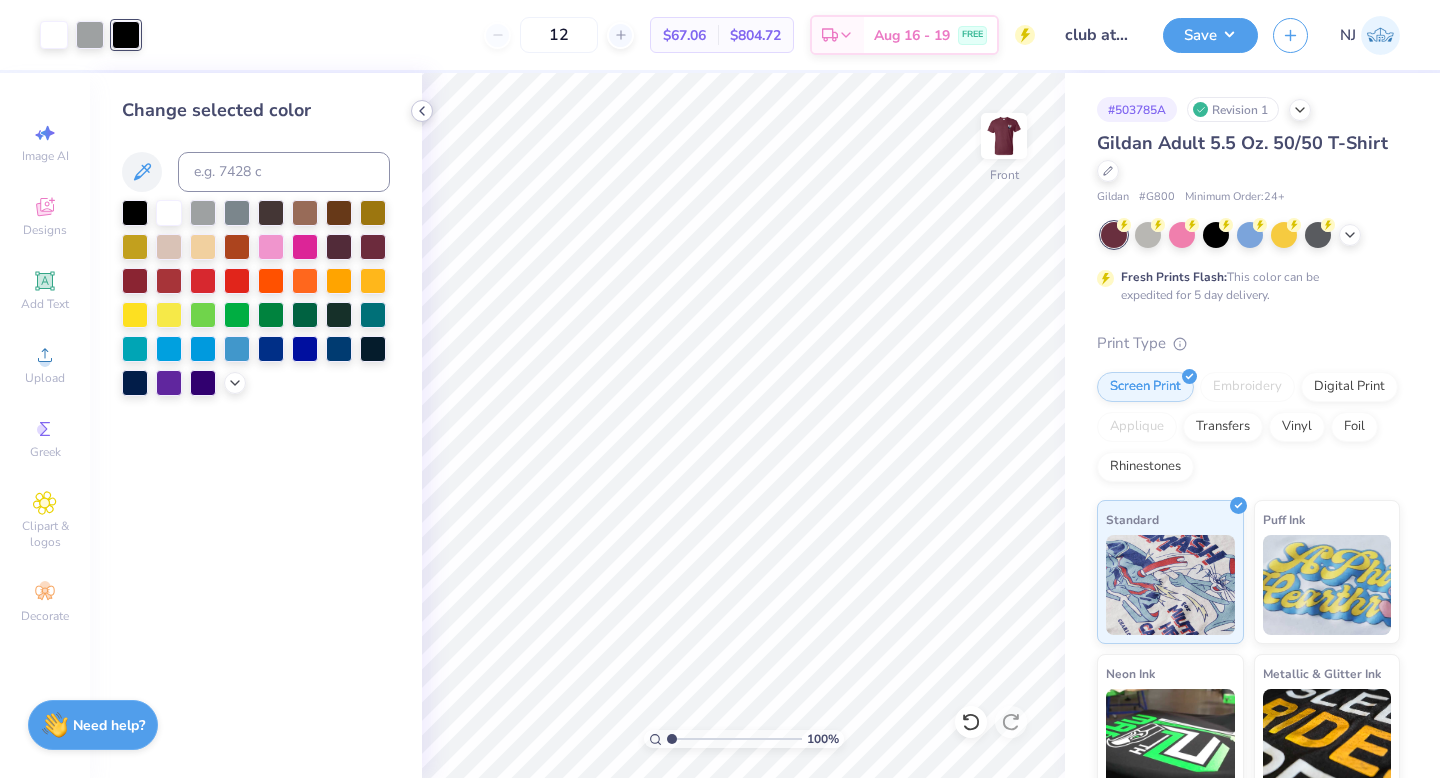 click 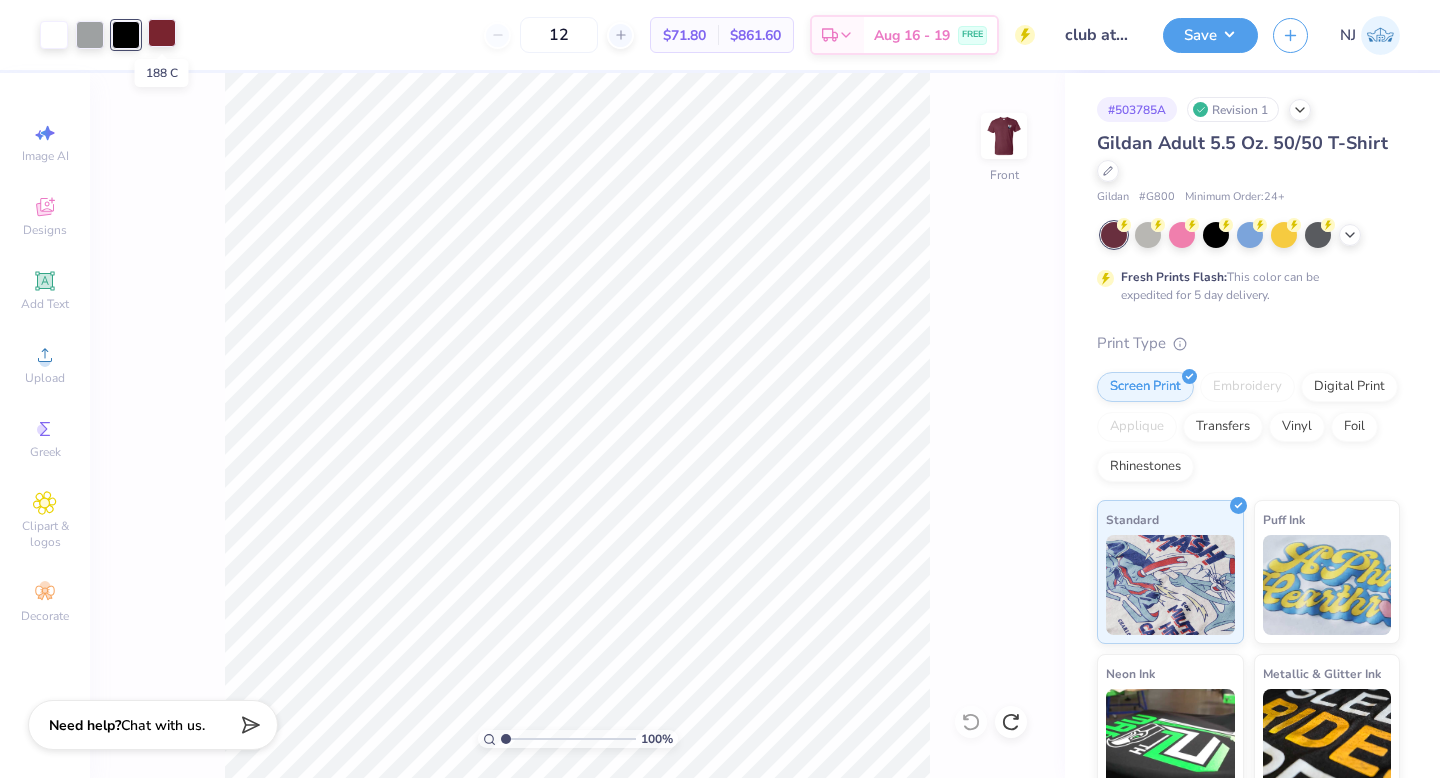 click at bounding box center (162, 33) 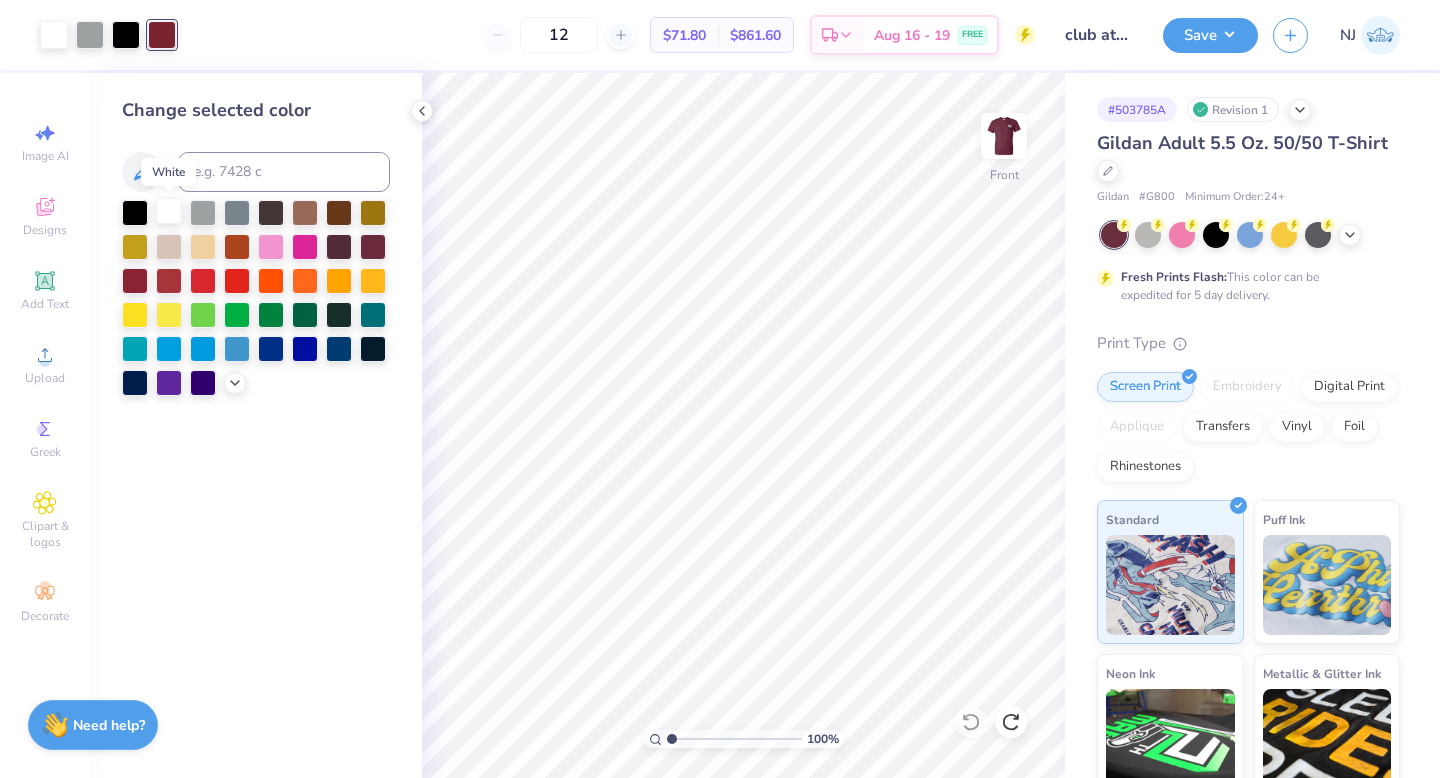 click at bounding box center (169, 211) 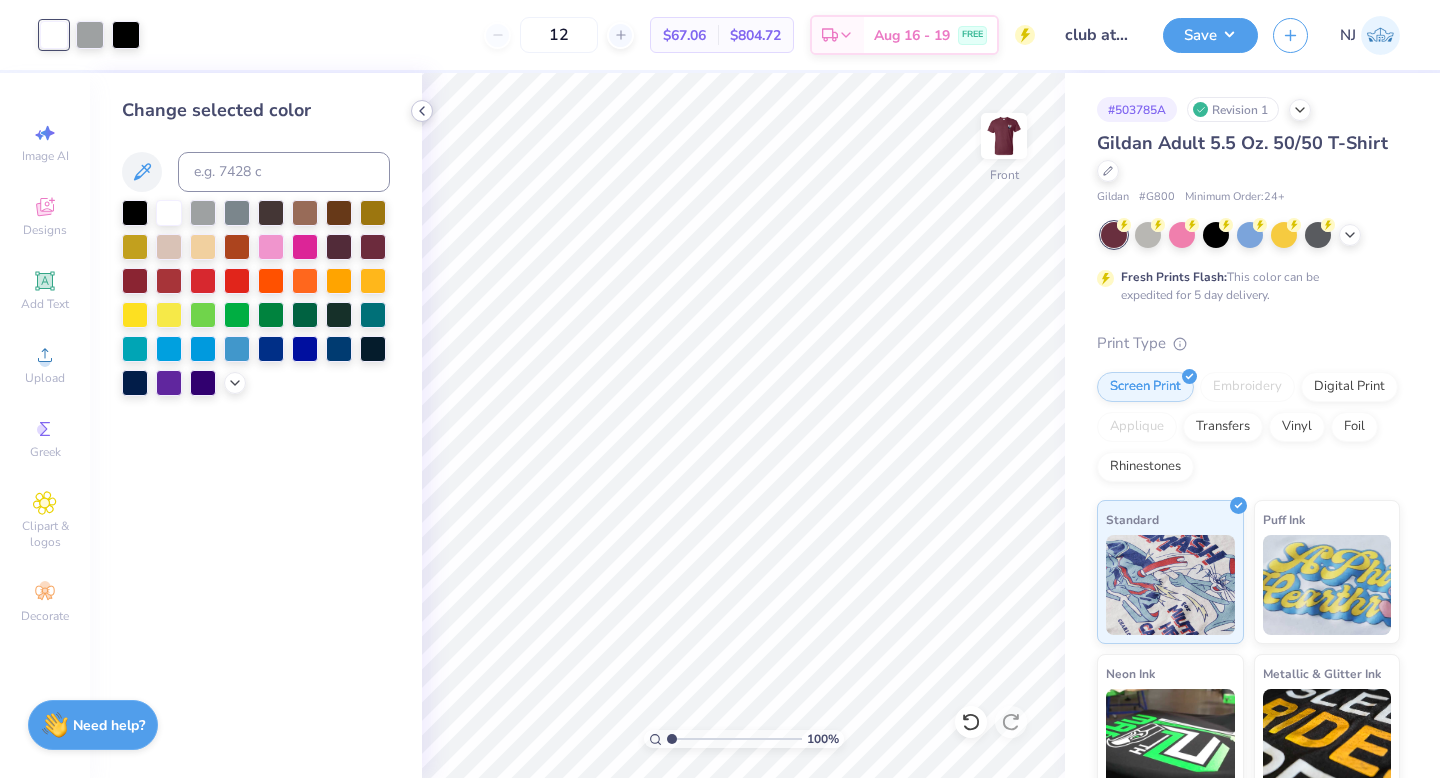 click 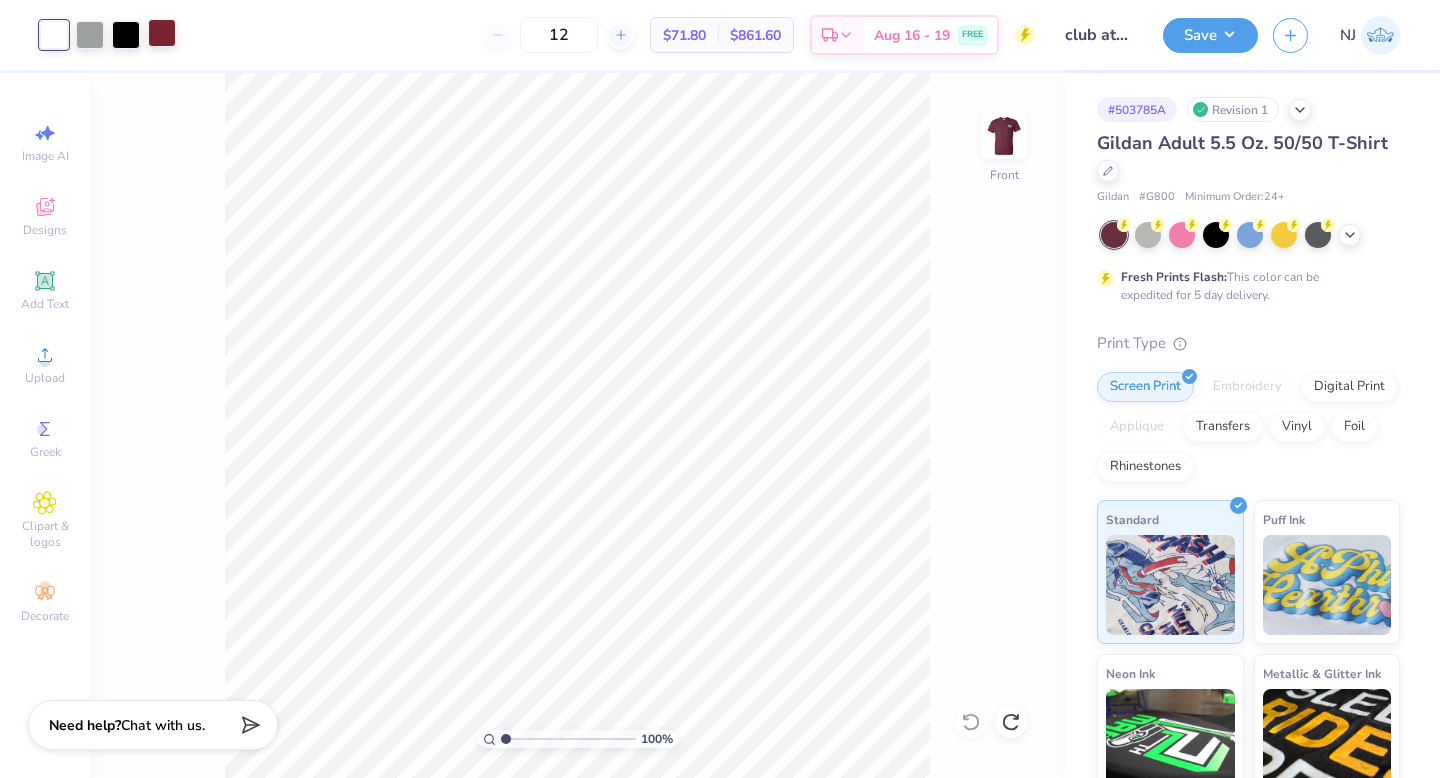 click at bounding box center [162, 33] 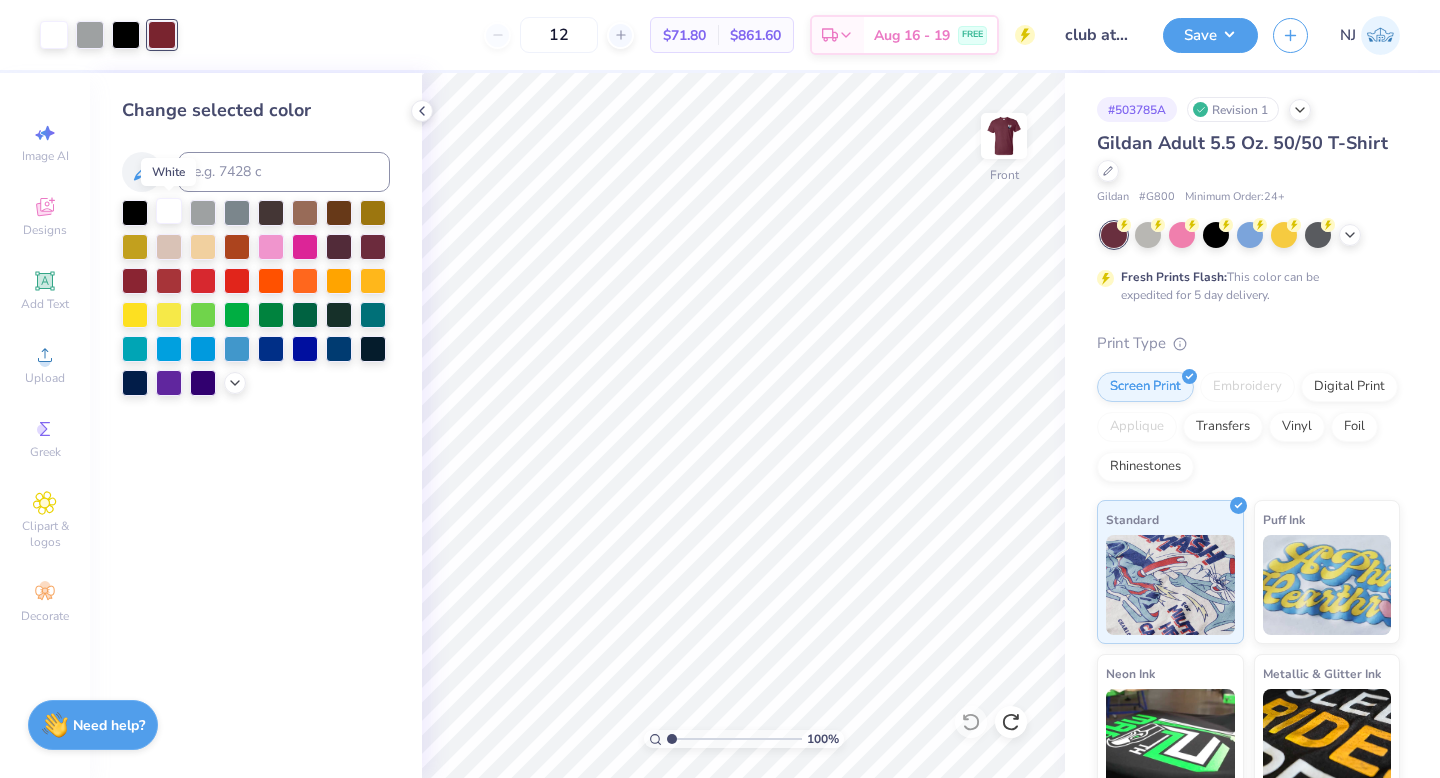 click at bounding box center [169, 211] 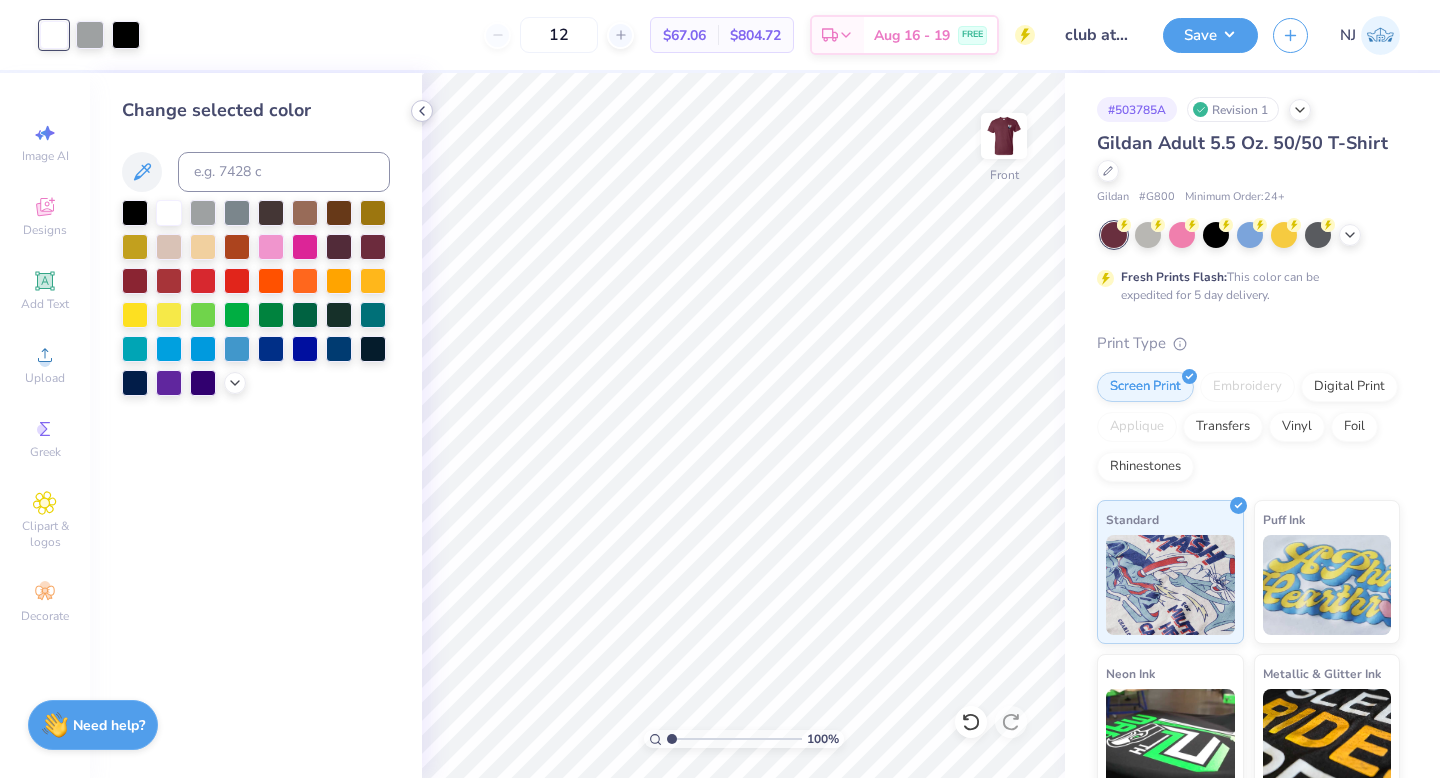 click 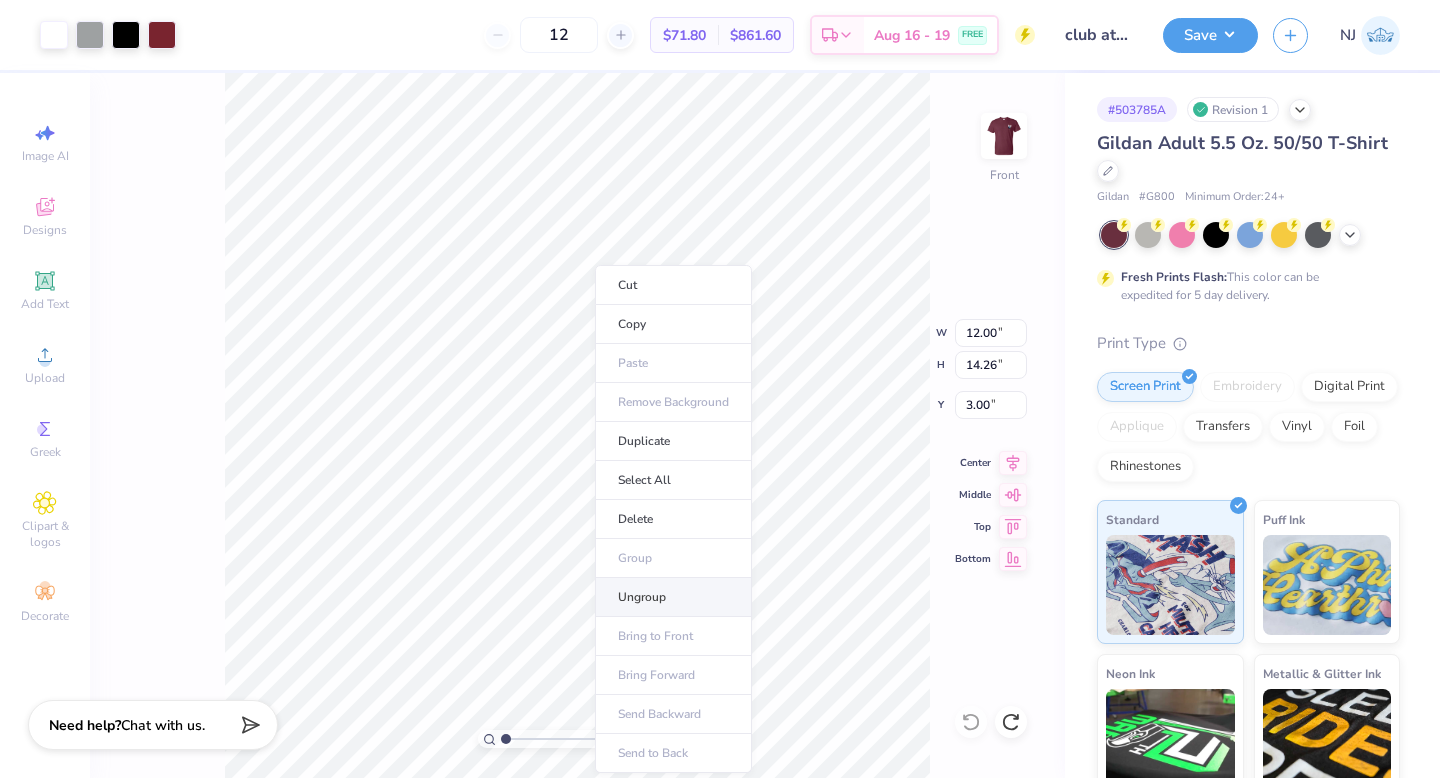 click on "Ungroup" at bounding box center [673, 597] 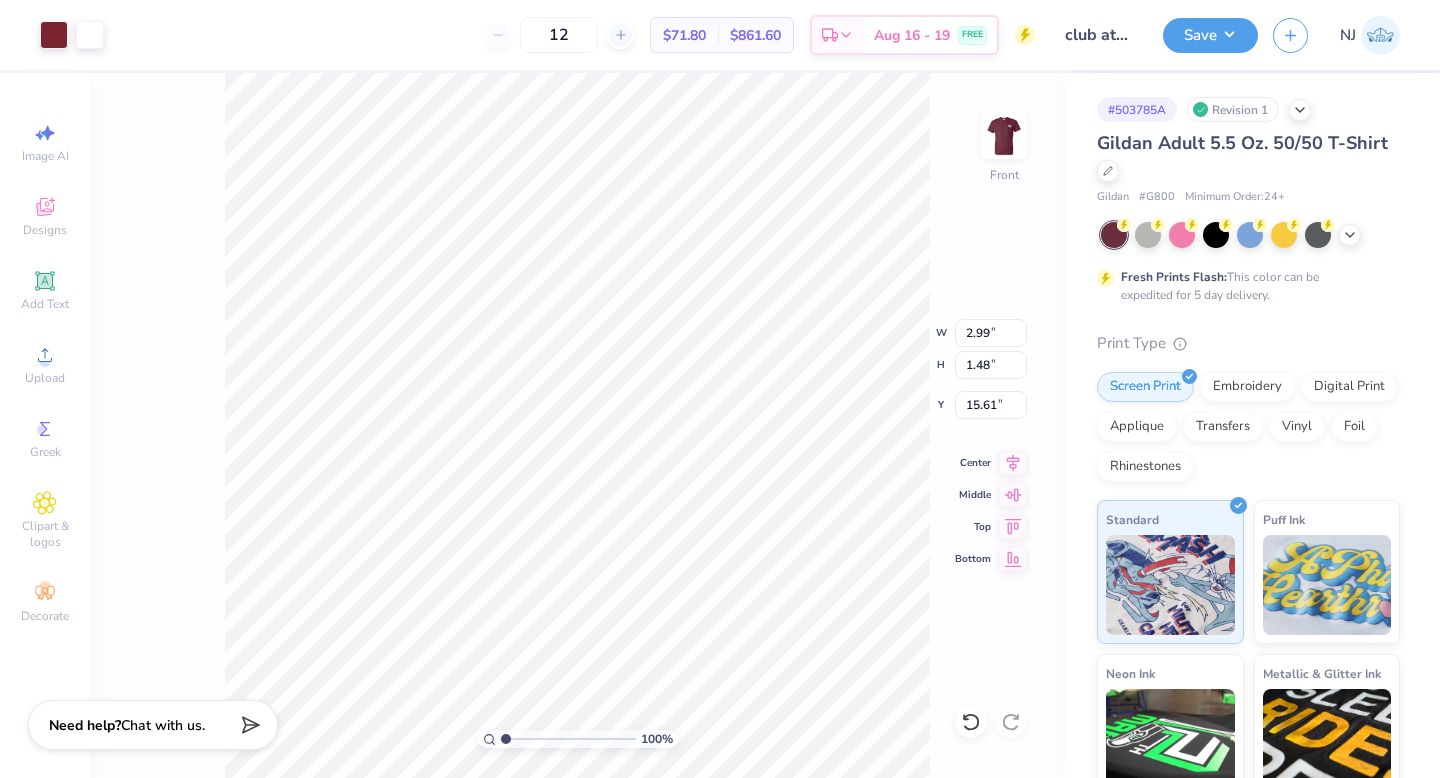 type on "15.38" 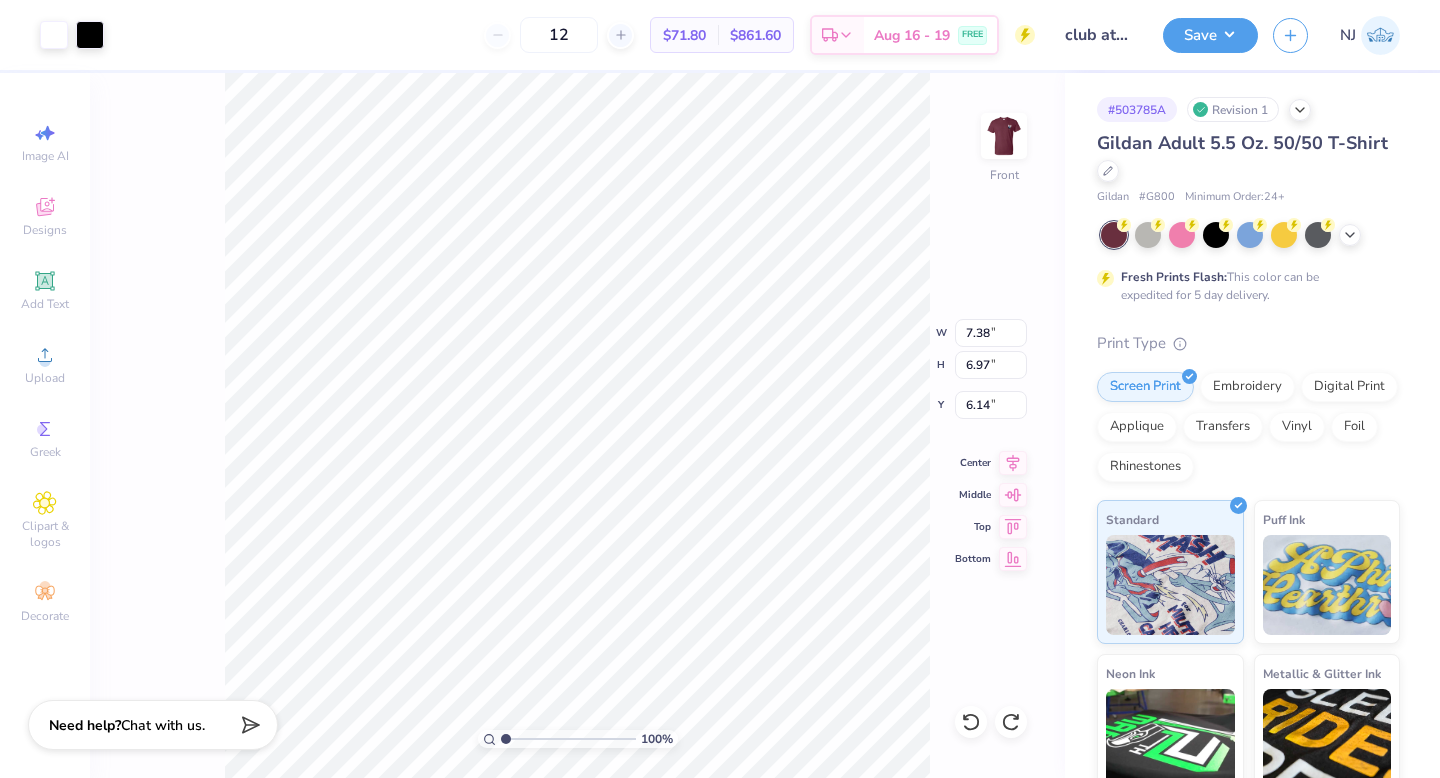 type on "5.42" 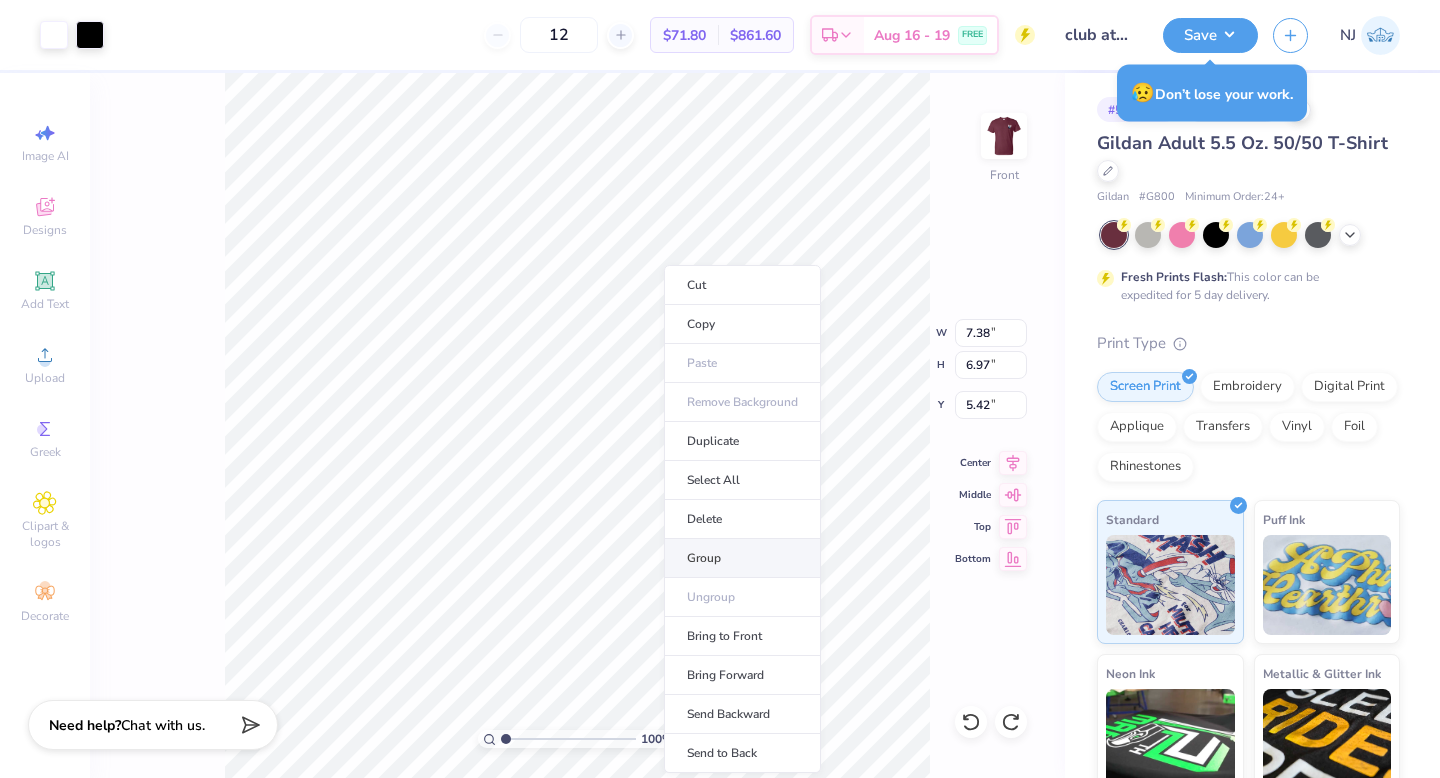 click on "Group" at bounding box center (742, 558) 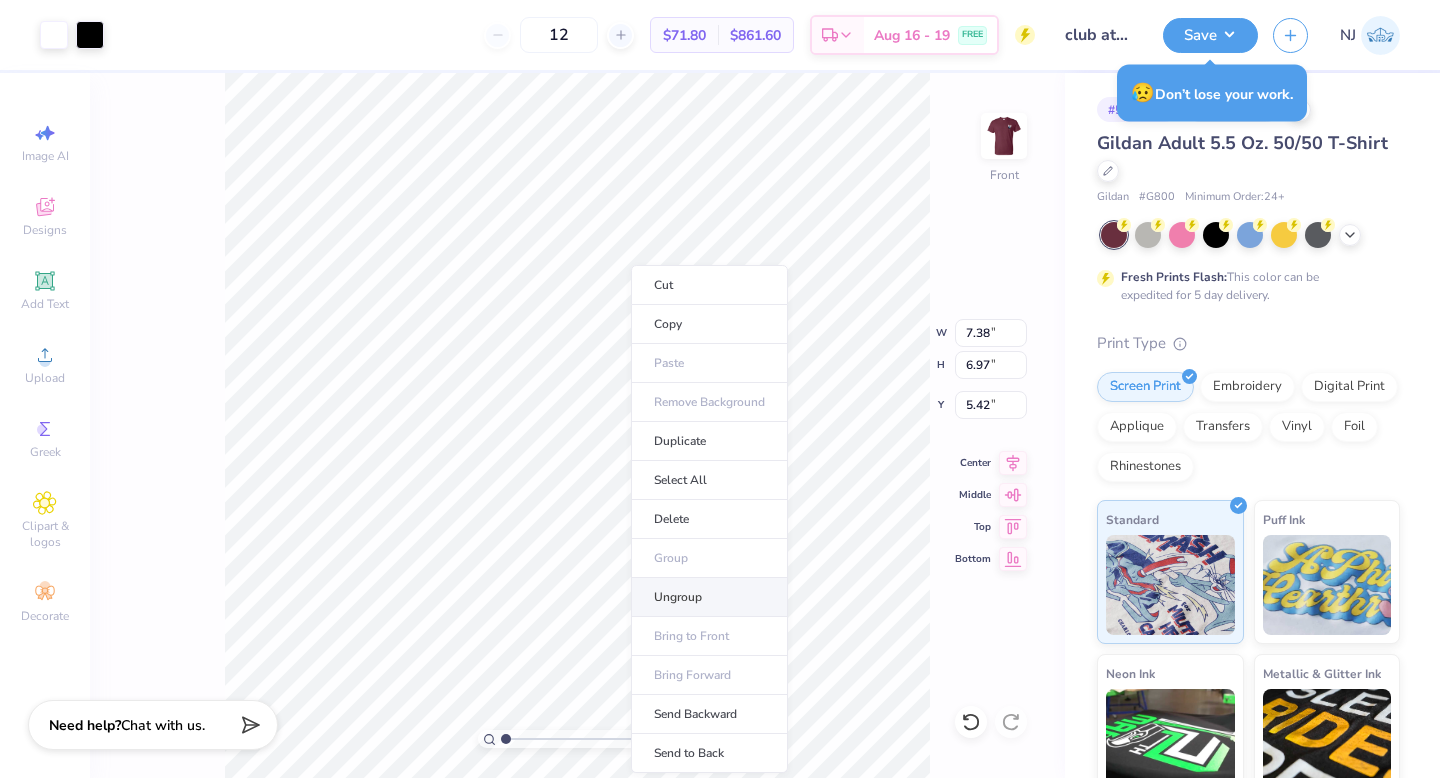 click on "Ungroup" at bounding box center (709, 597) 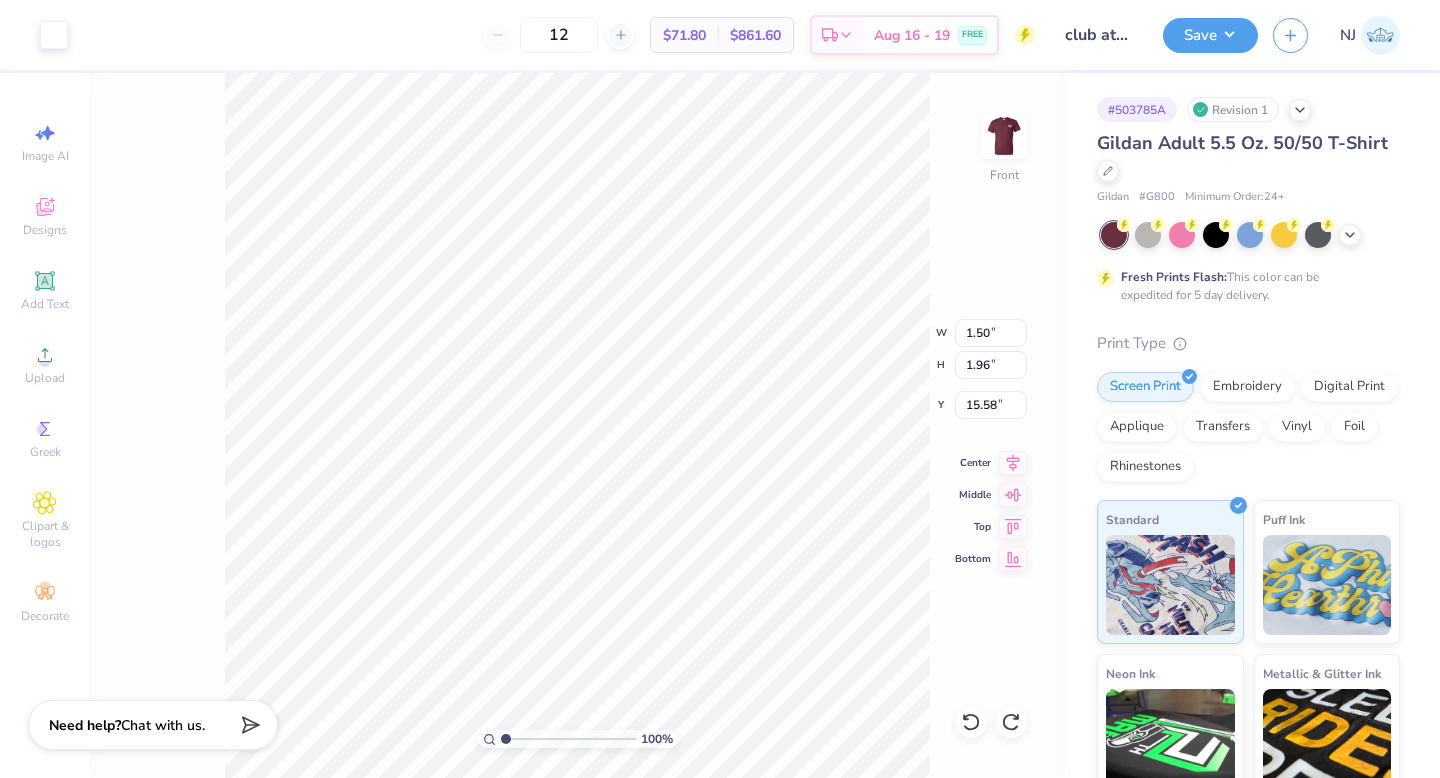 type on "13.42" 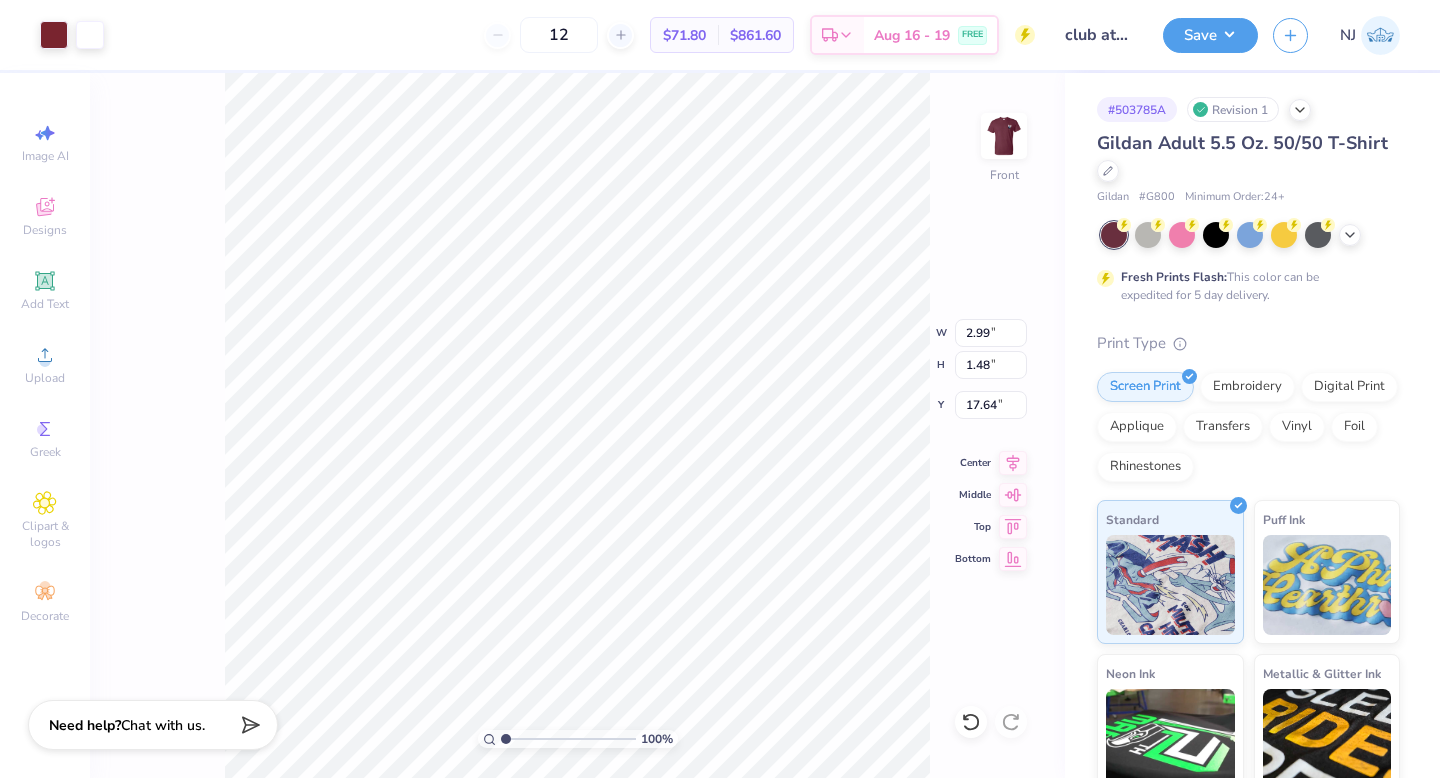 type on "2.85" 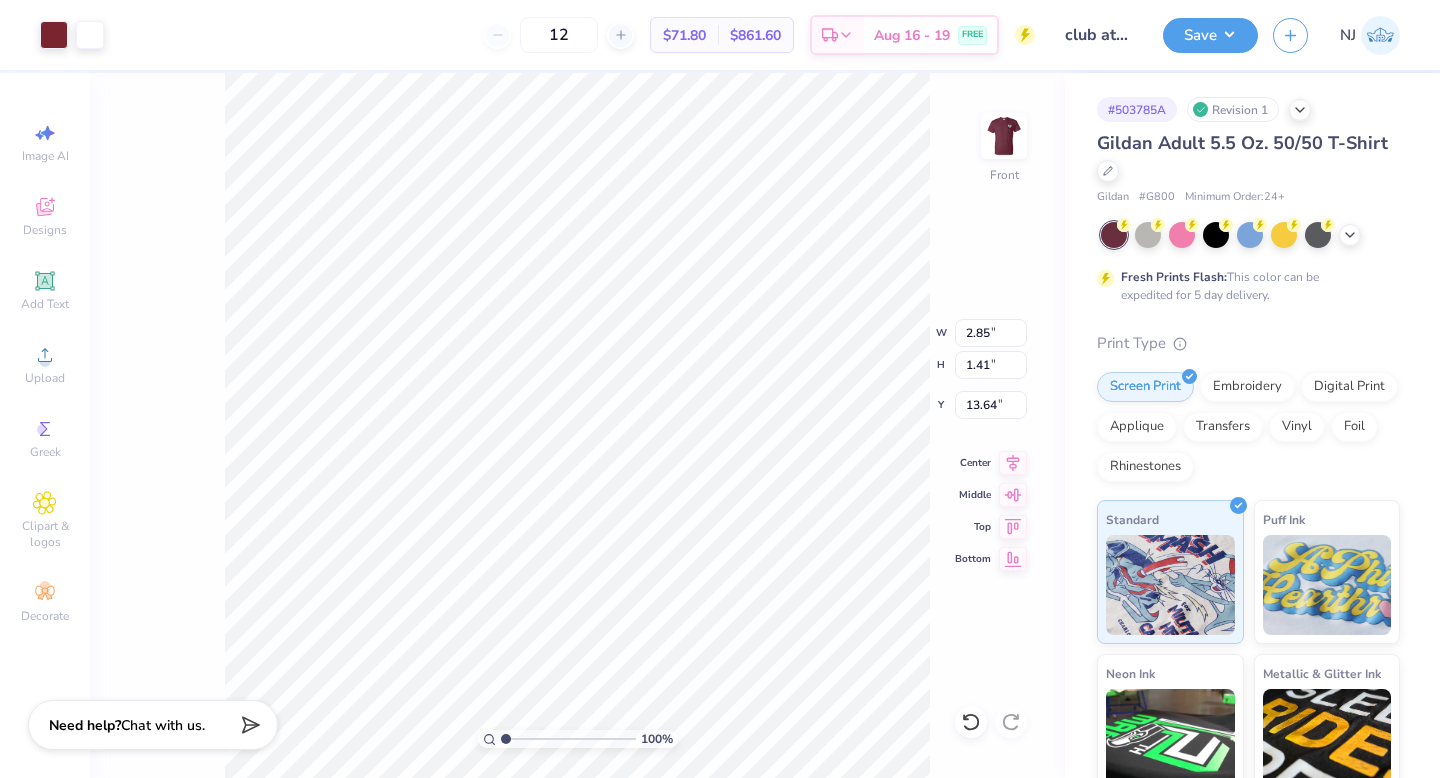 type on "2.25" 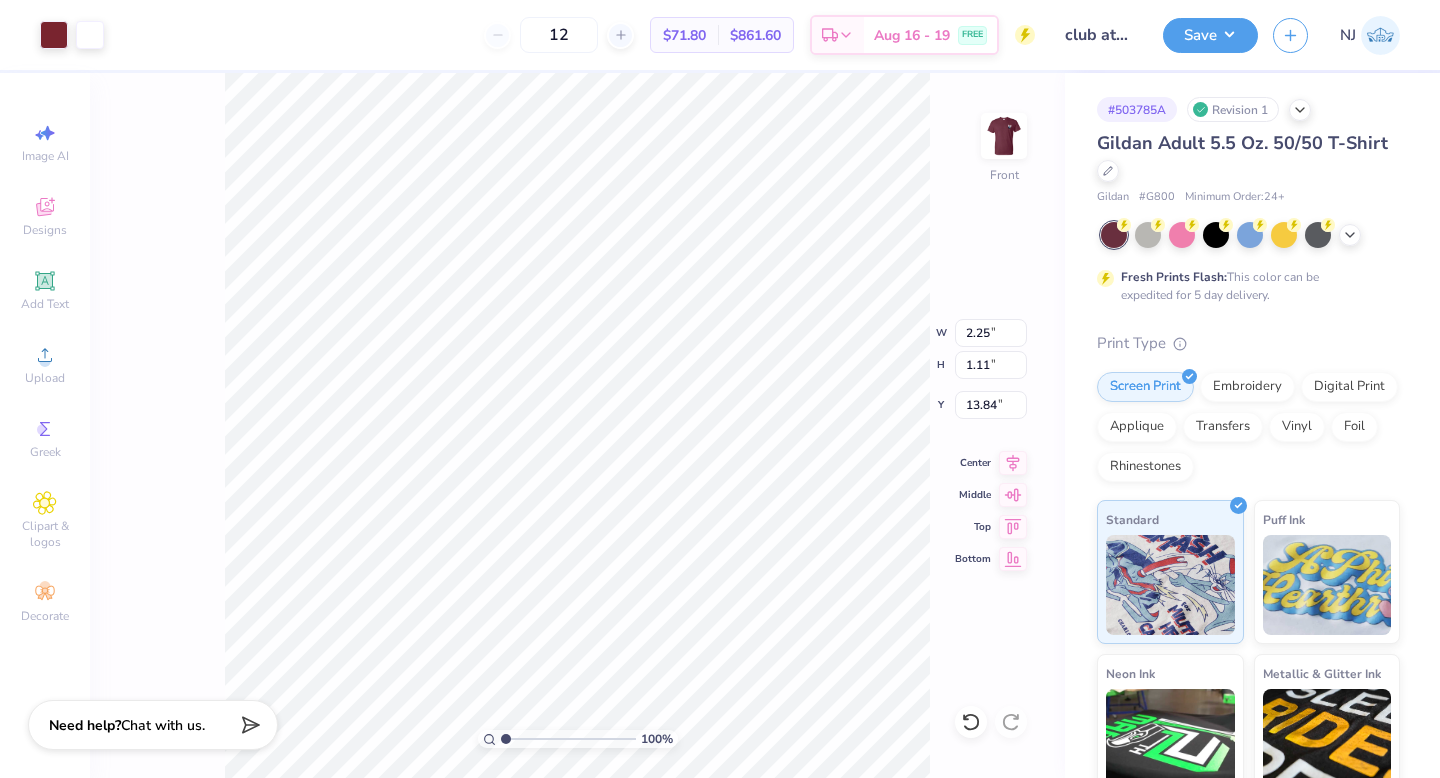 type on "2.70" 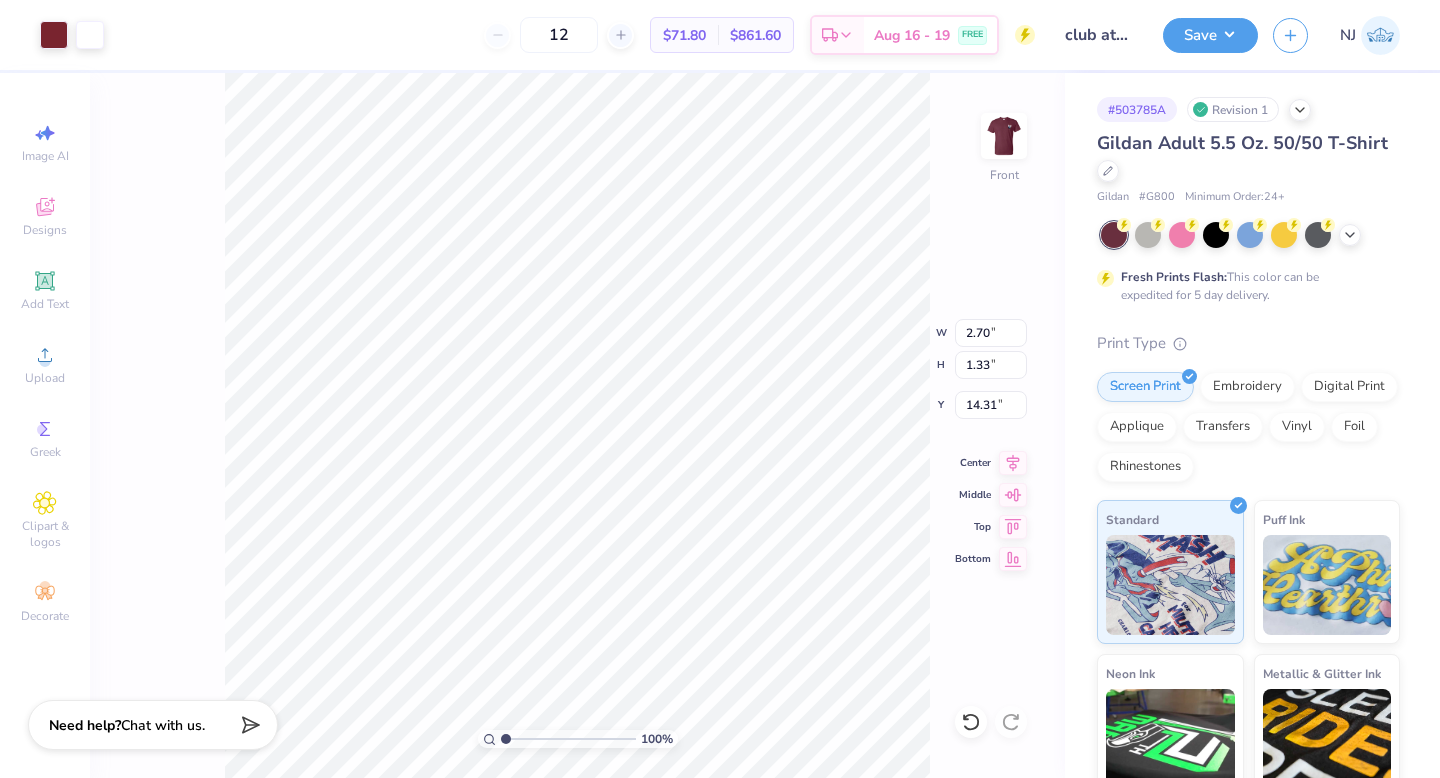 type on "0.76" 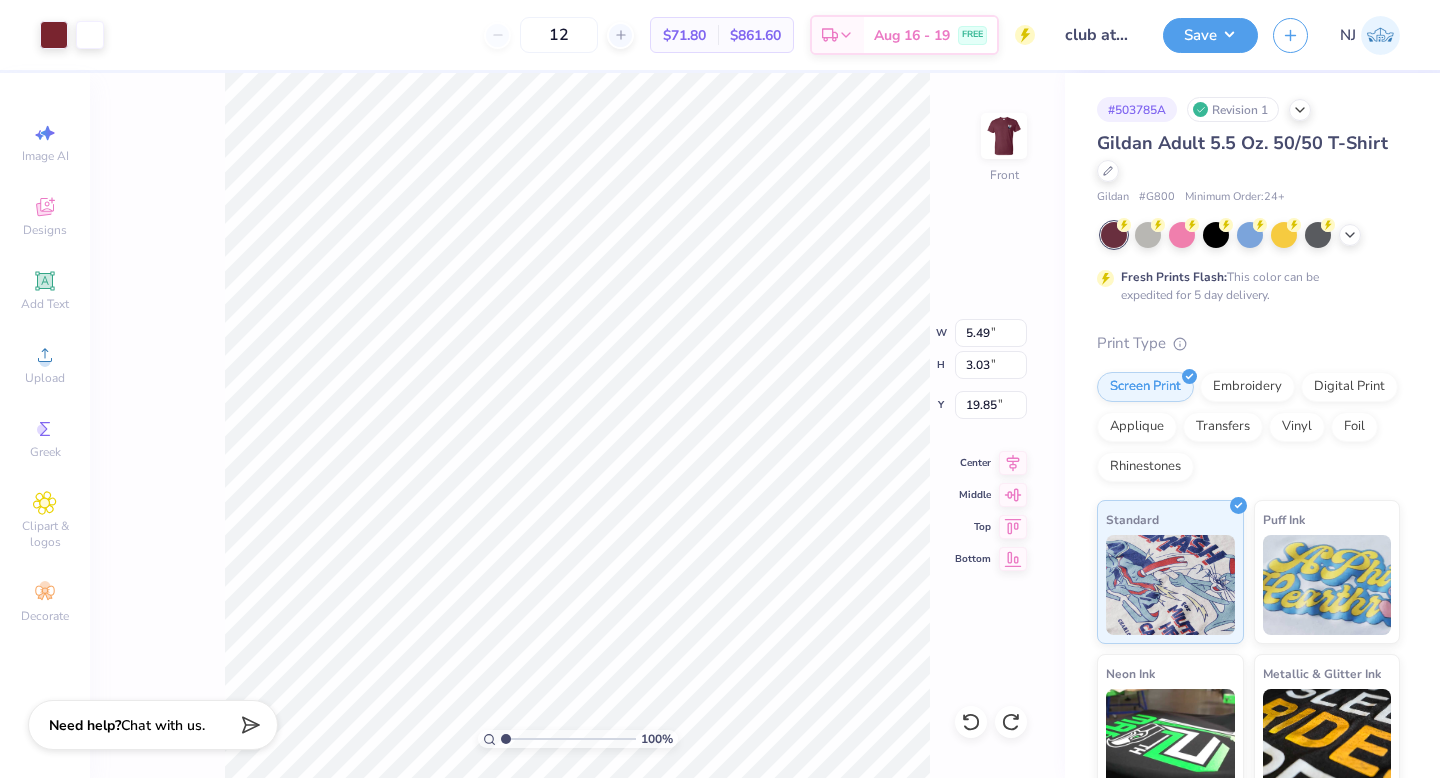 type on "12.62" 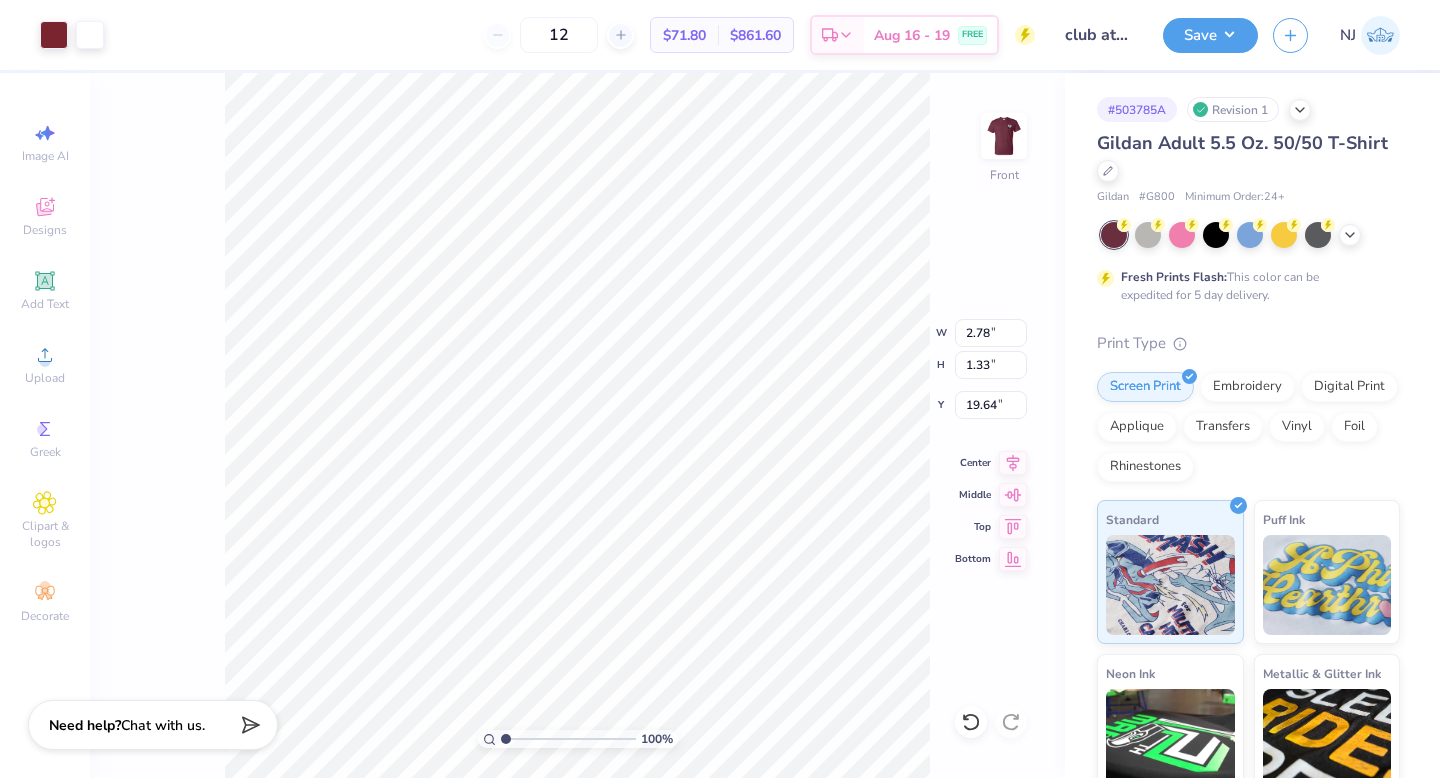 type on "19.64" 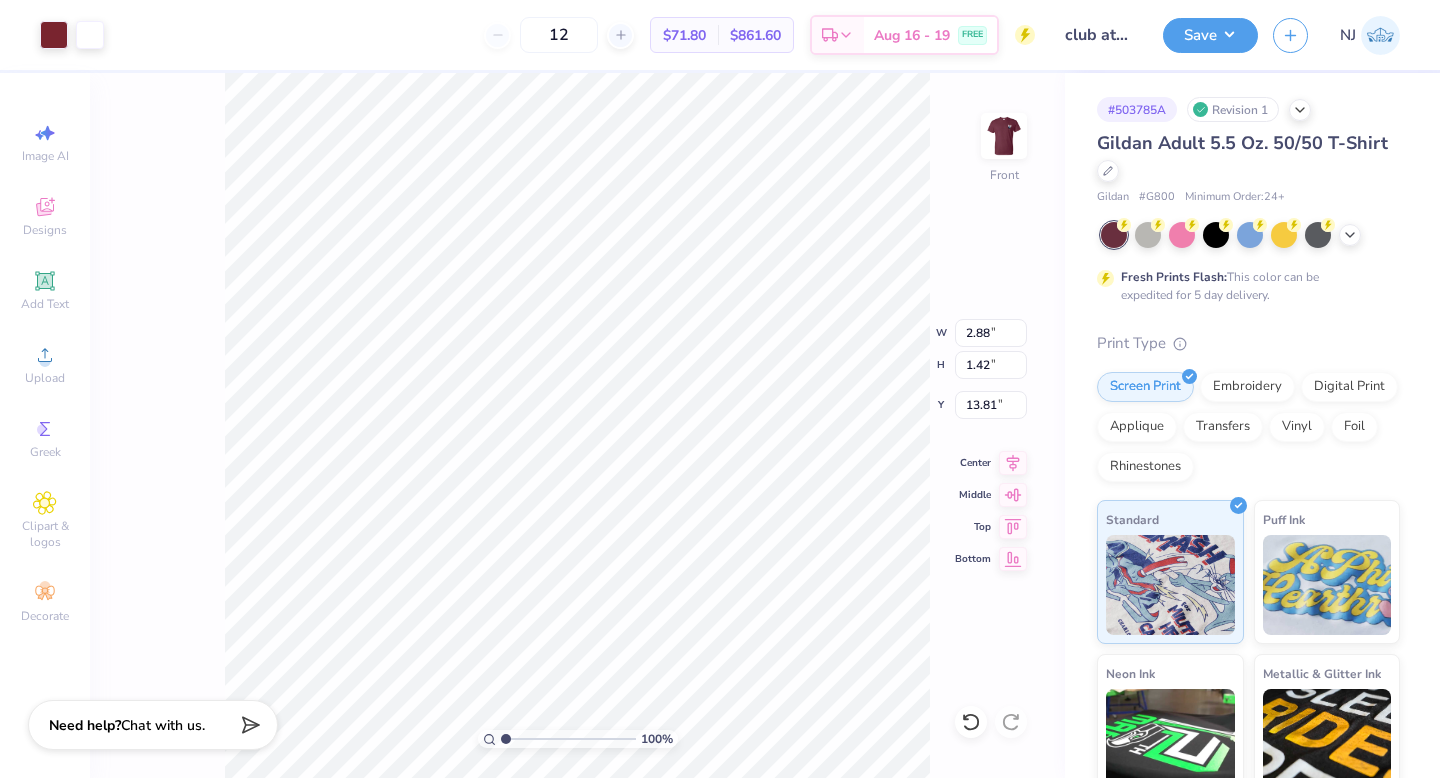 type on "2.88" 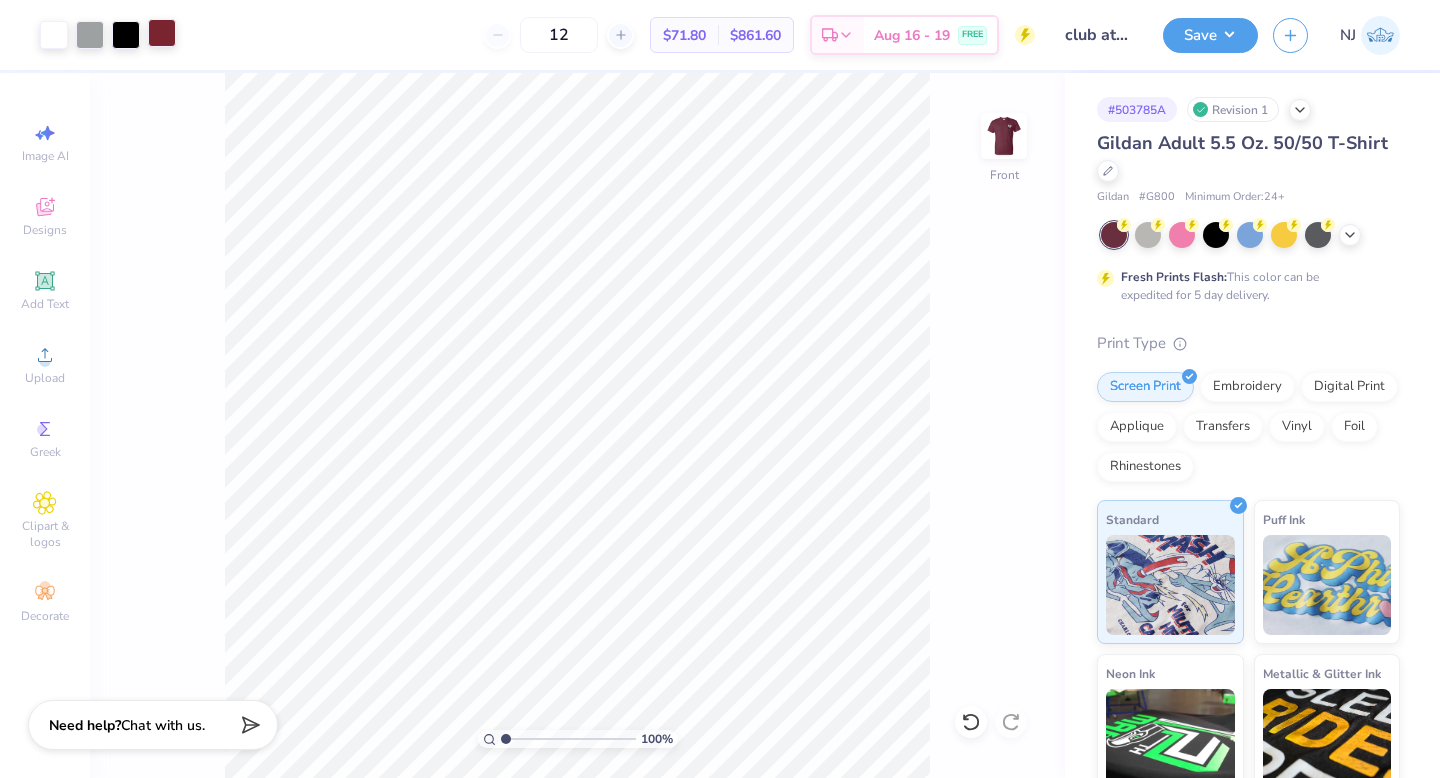 click at bounding box center [162, 33] 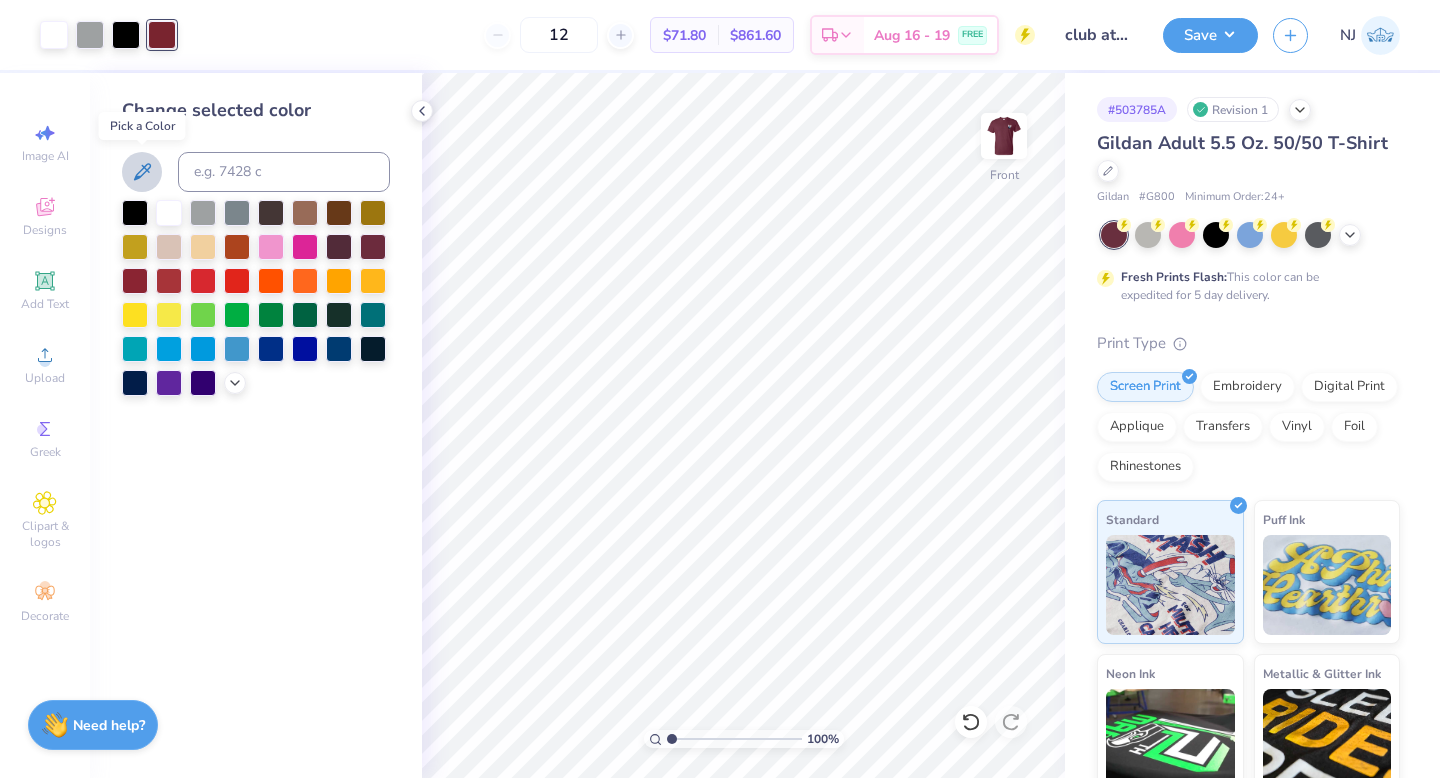 click 